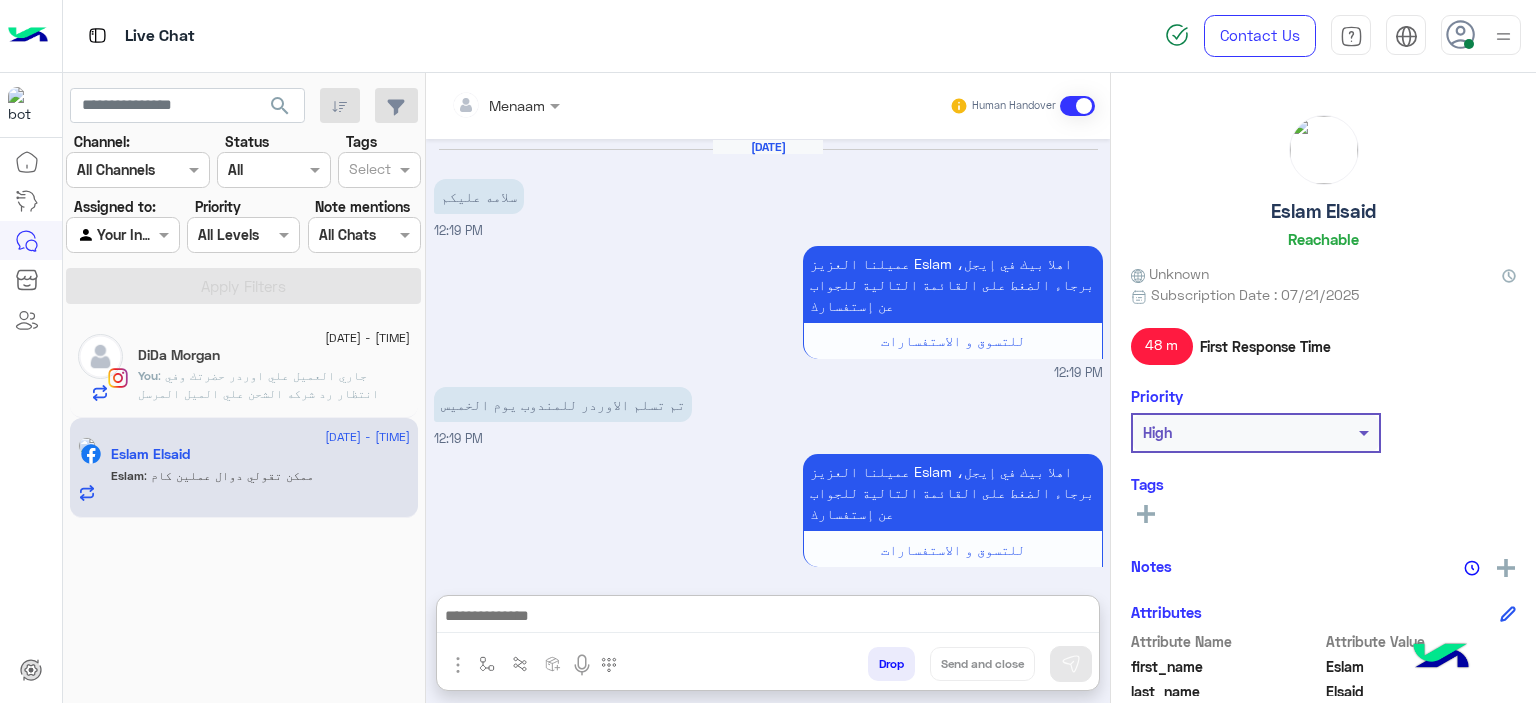 scroll, scrollTop: 0, scrollLeft: 0, axis: both 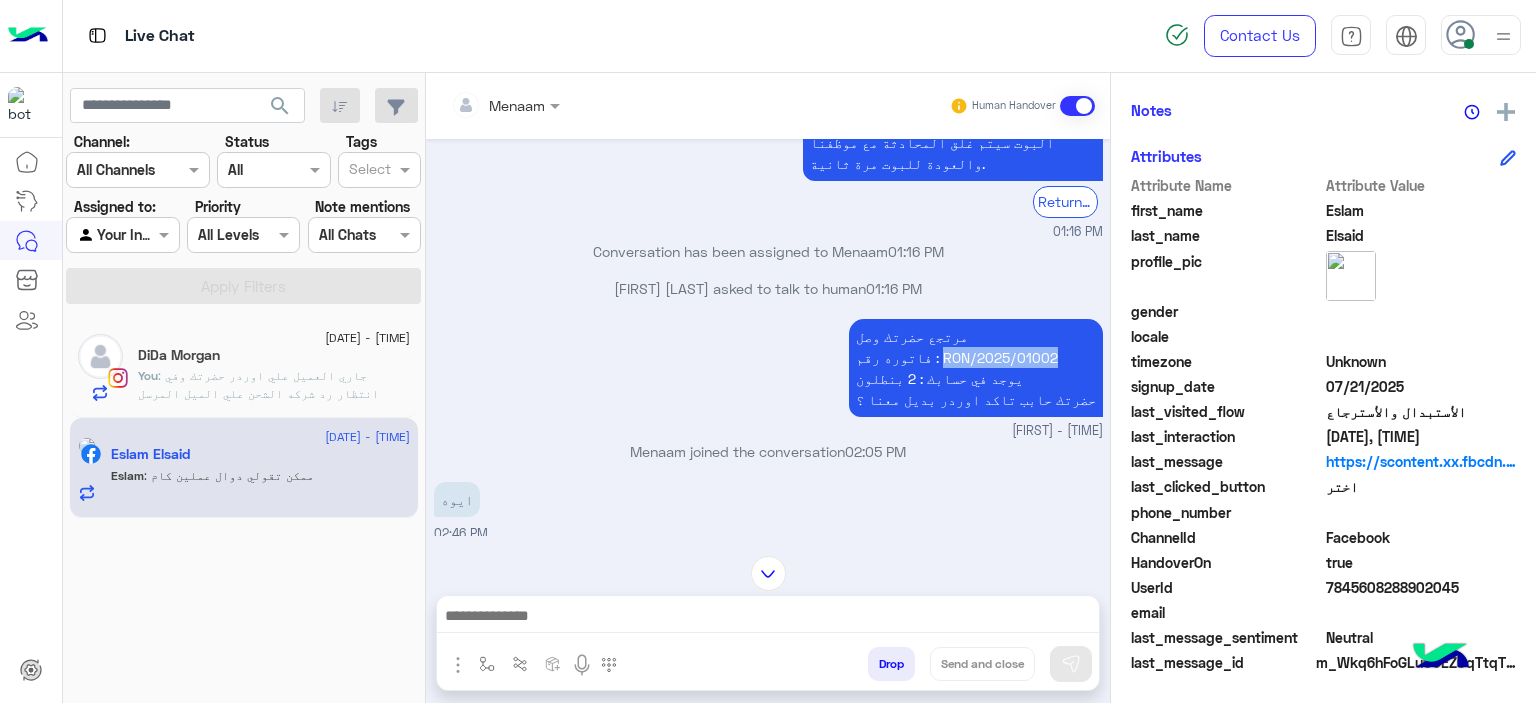 drag, startPoint x: 993, startPoint y: 248, endPoint x: 1092, endPoint y: 254, distance: 99.18165 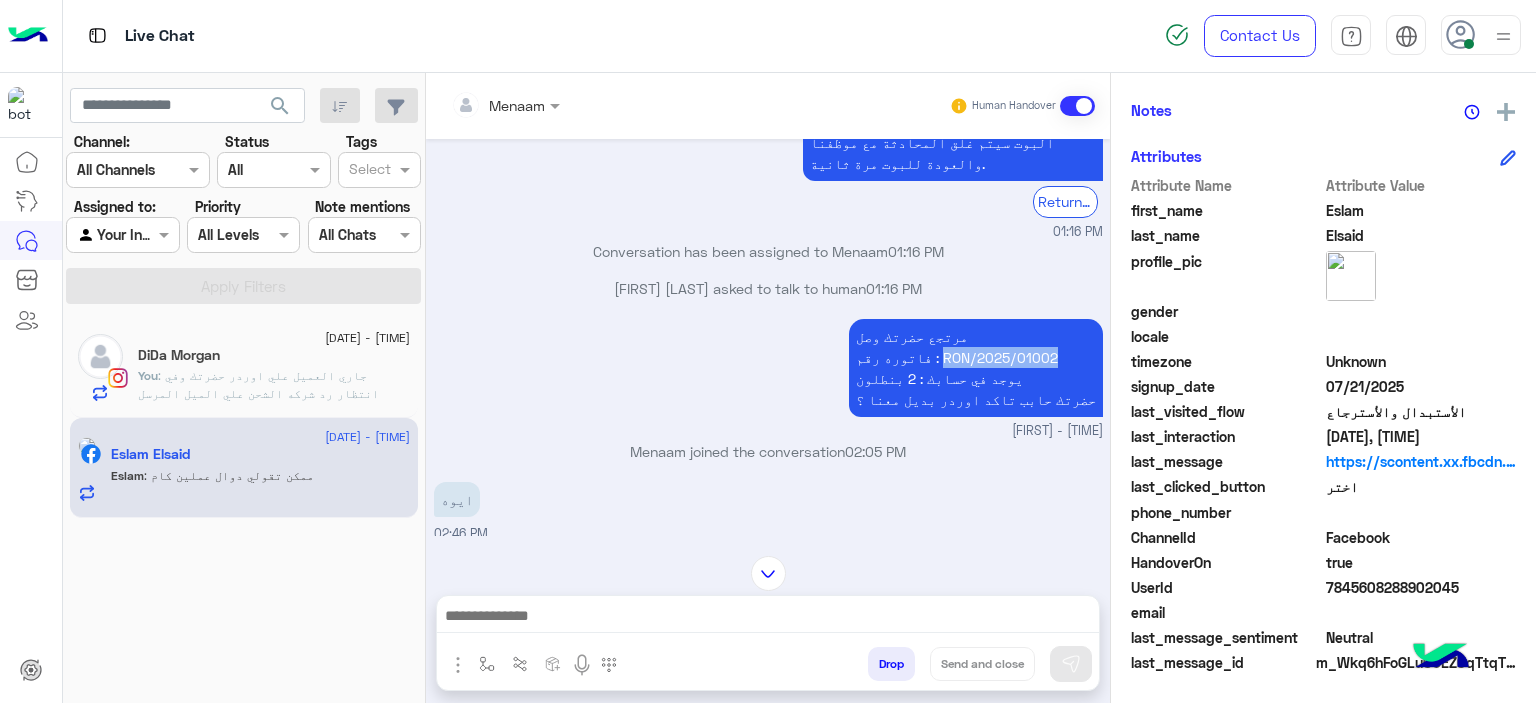 copy on "RON/2025/01002" 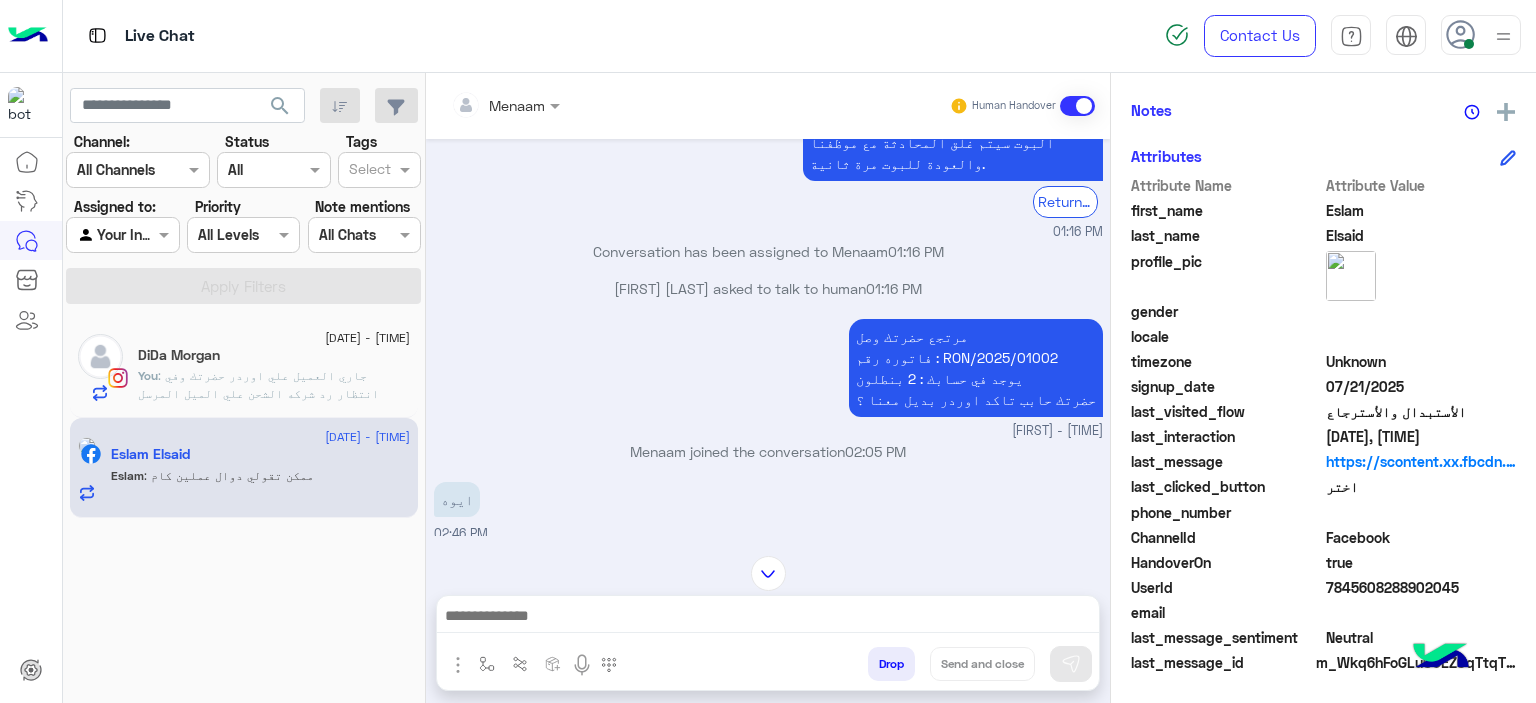 click on "7845608288902045" 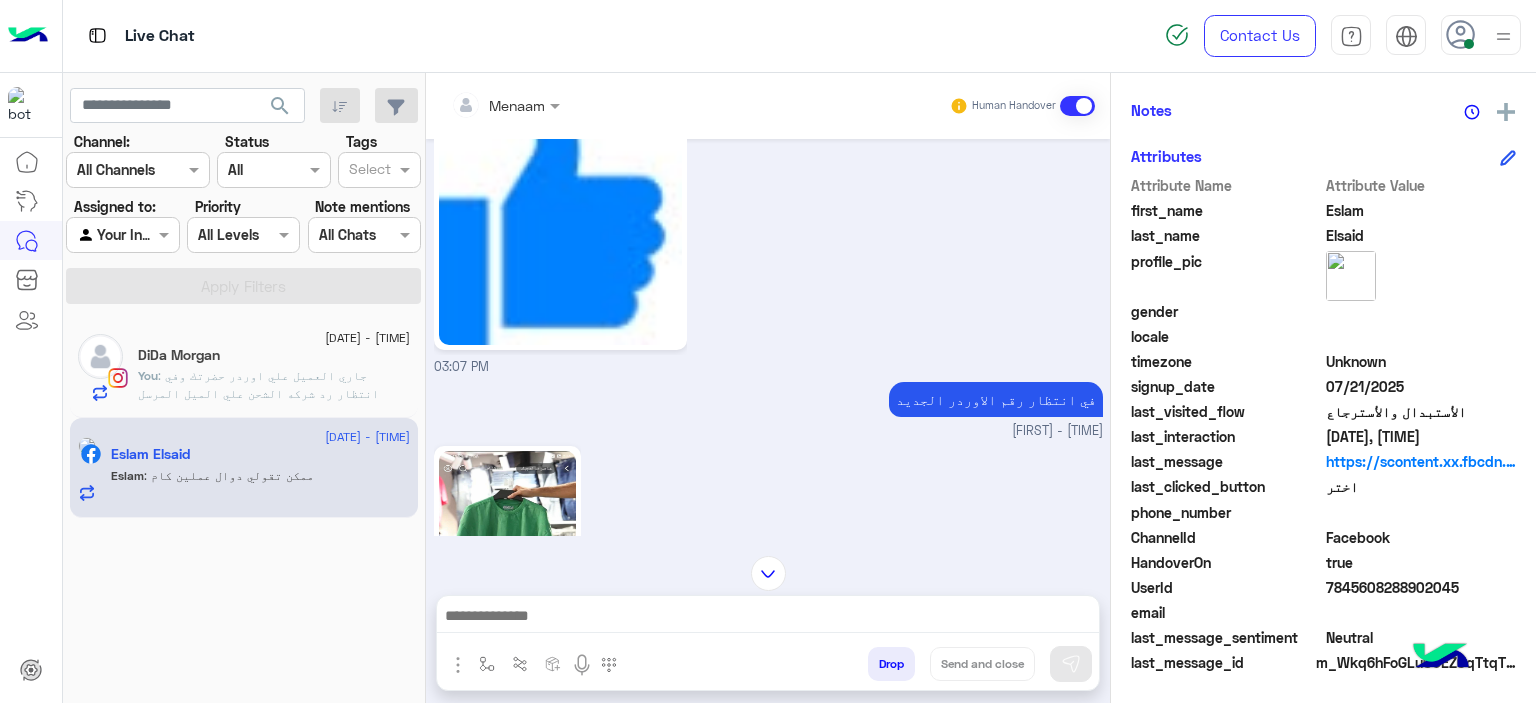 scroll, scrollTop: 2577, scrollLeft: 0, axis: vertical 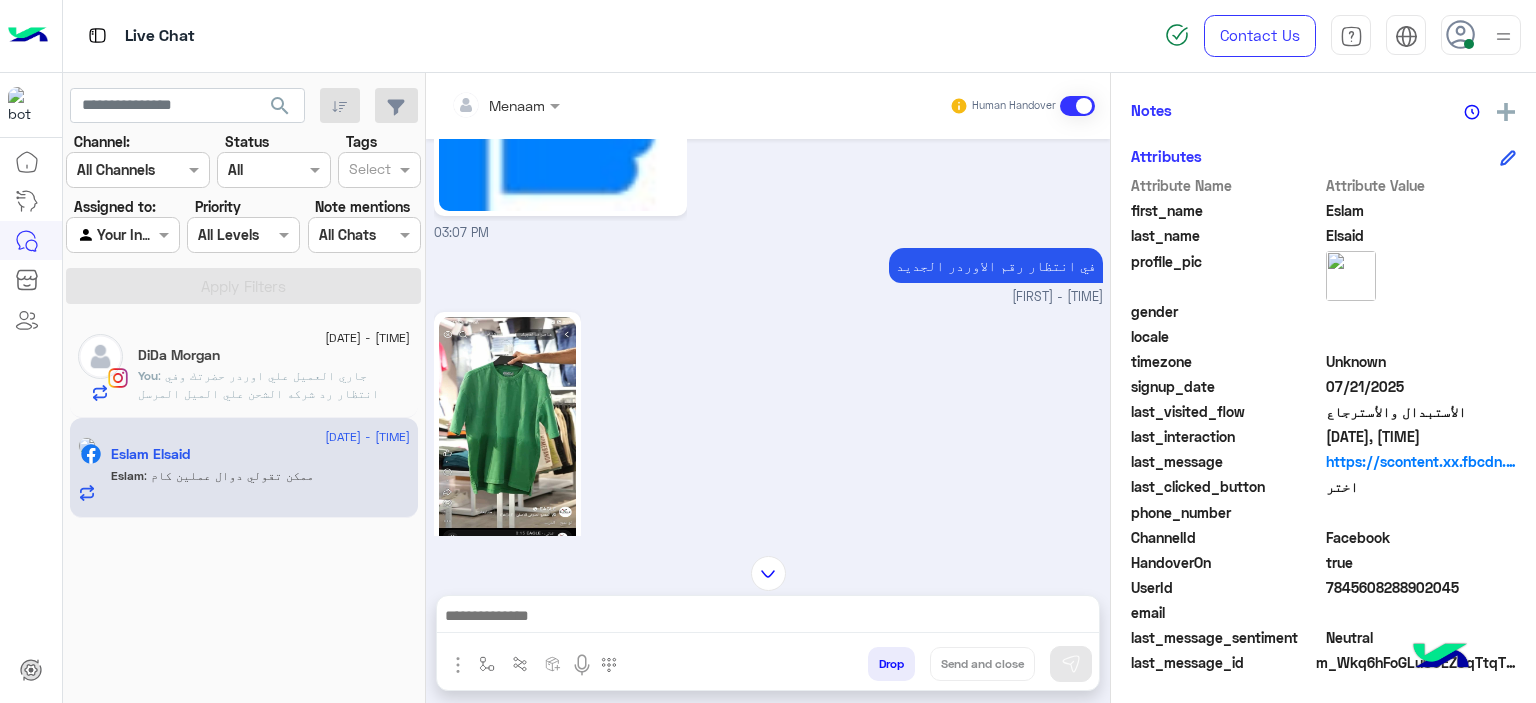 click on "3 August - 3:11 PM  DiDa Morgan   You  : جاري العميل علي اوردر حضرتك وفي انتظار رد شركه الشحن علي الميل المرسل" 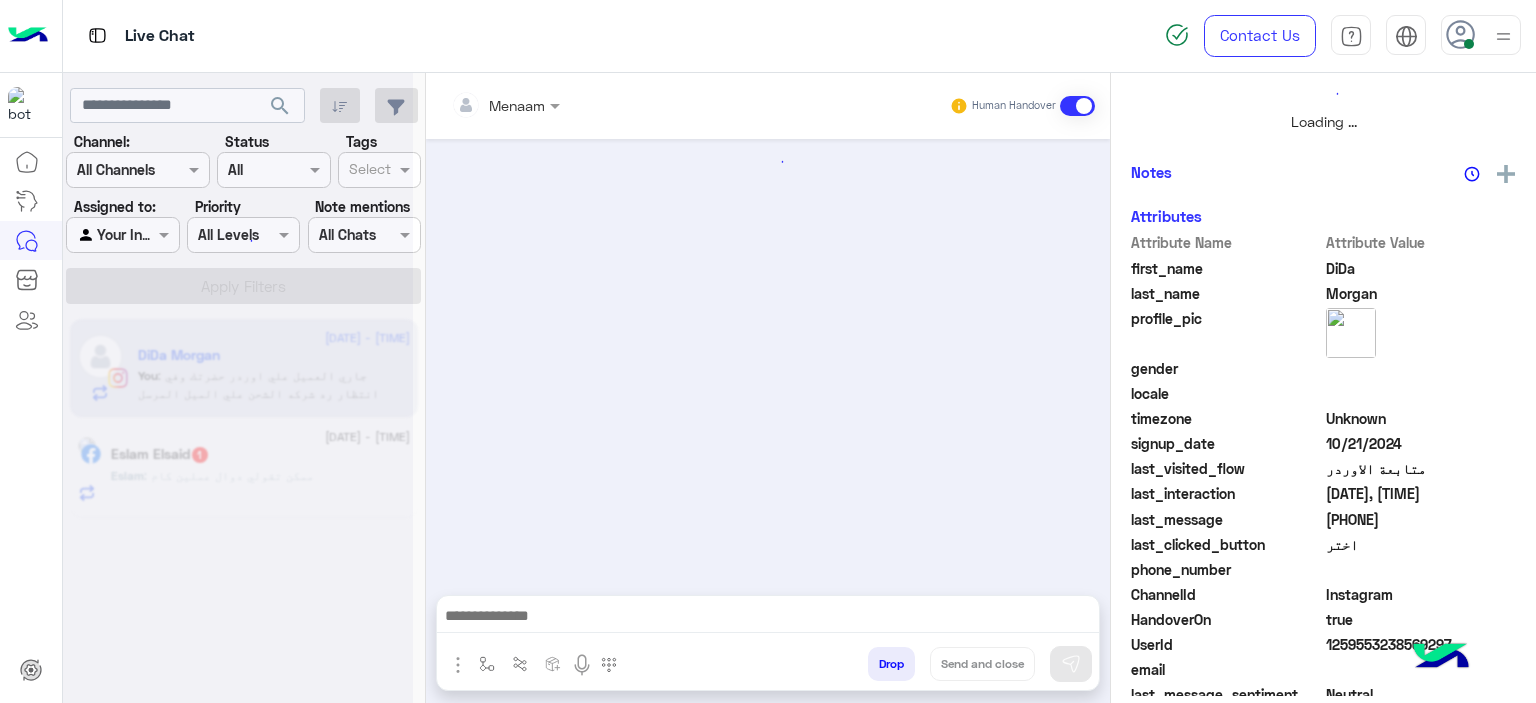 scroll, scrollTop: 514, scrollLeft: 0, axis: vertical 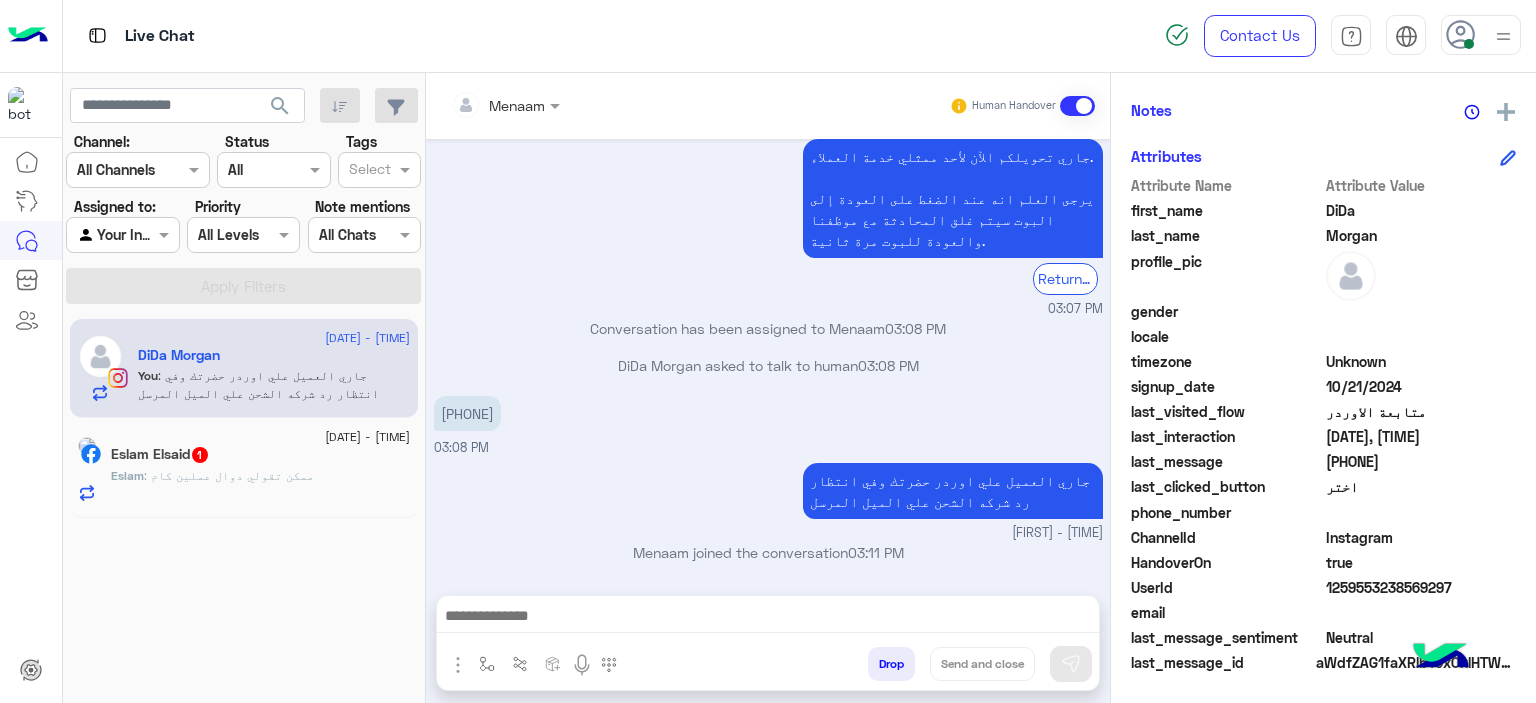 click on "Drop" at bounding box center (891, 664) 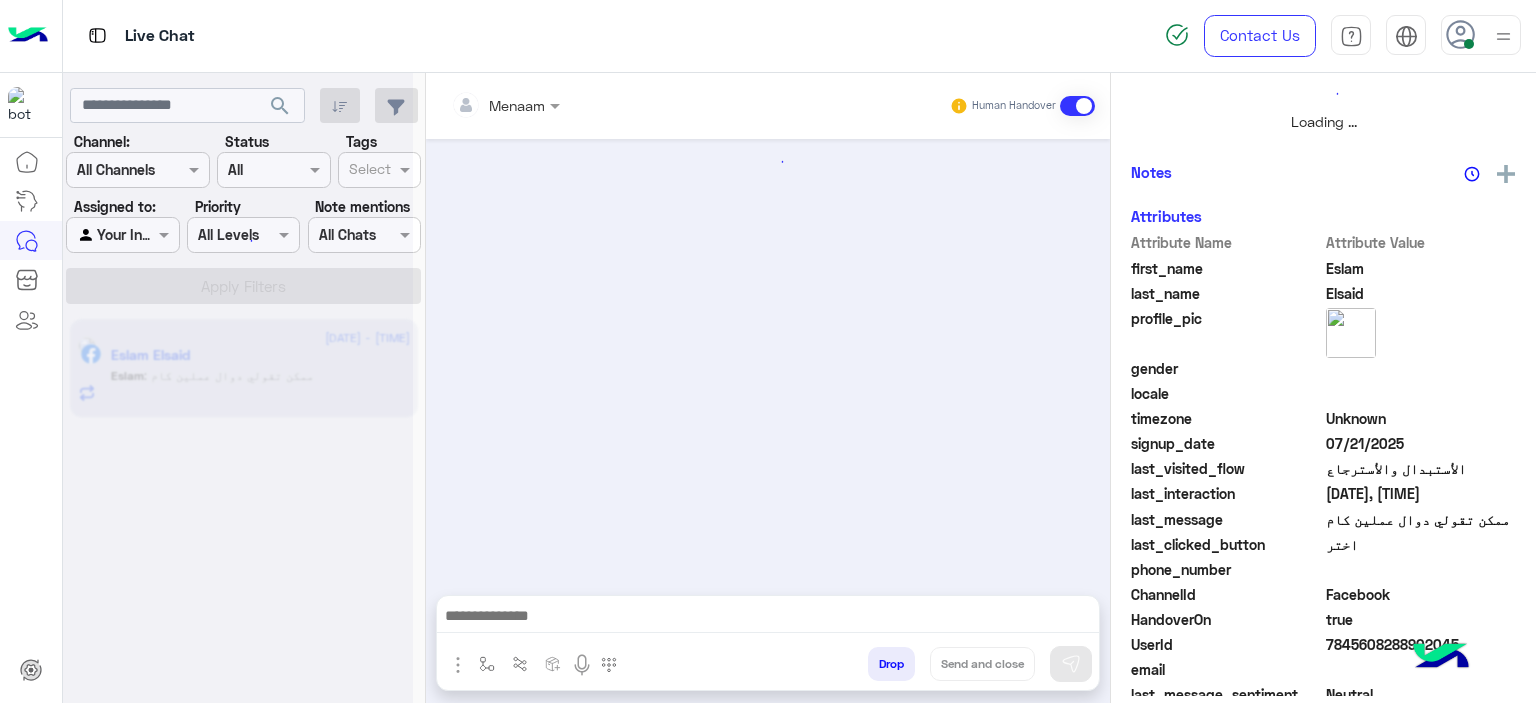 scroll, scrollTop: 514, scrollLeft: 0, axis: vertical 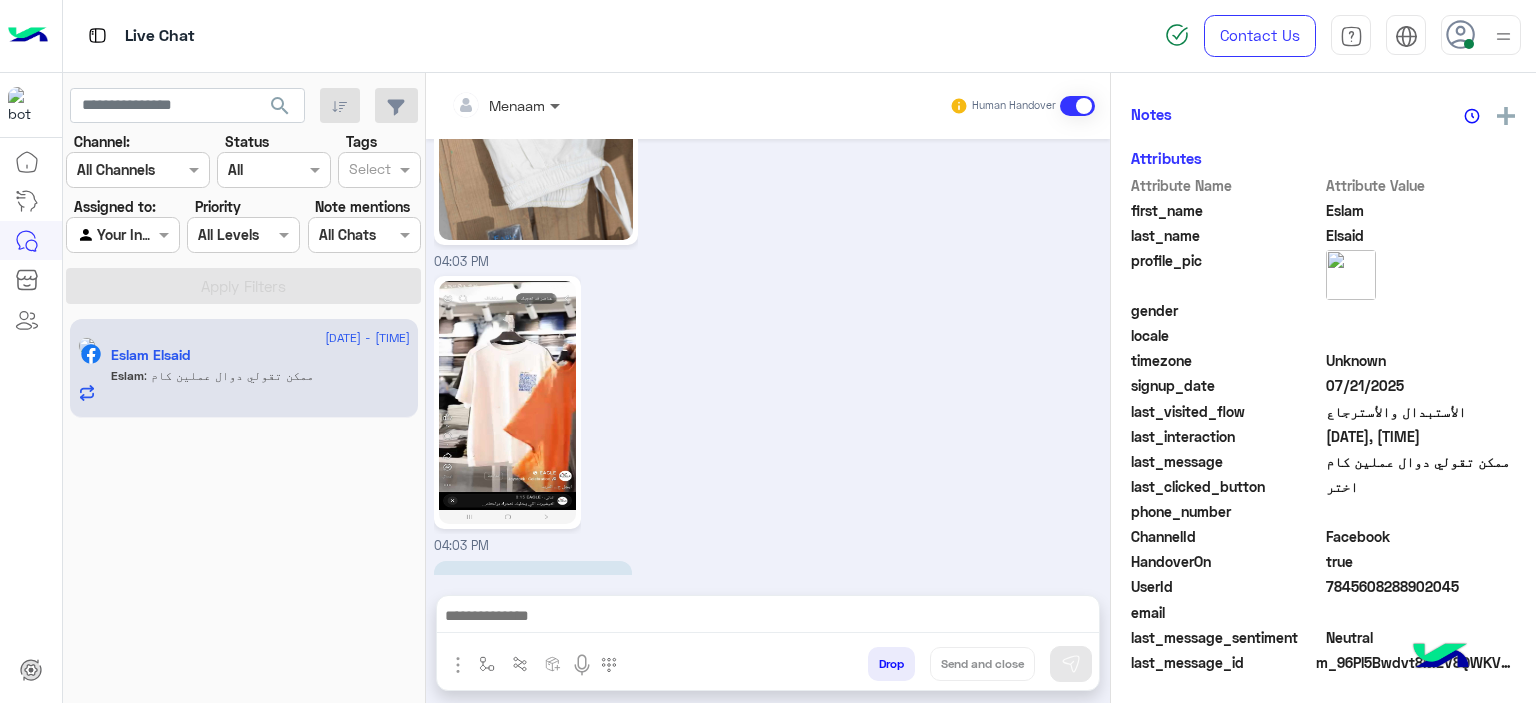 click at bounding box center [557, 105] 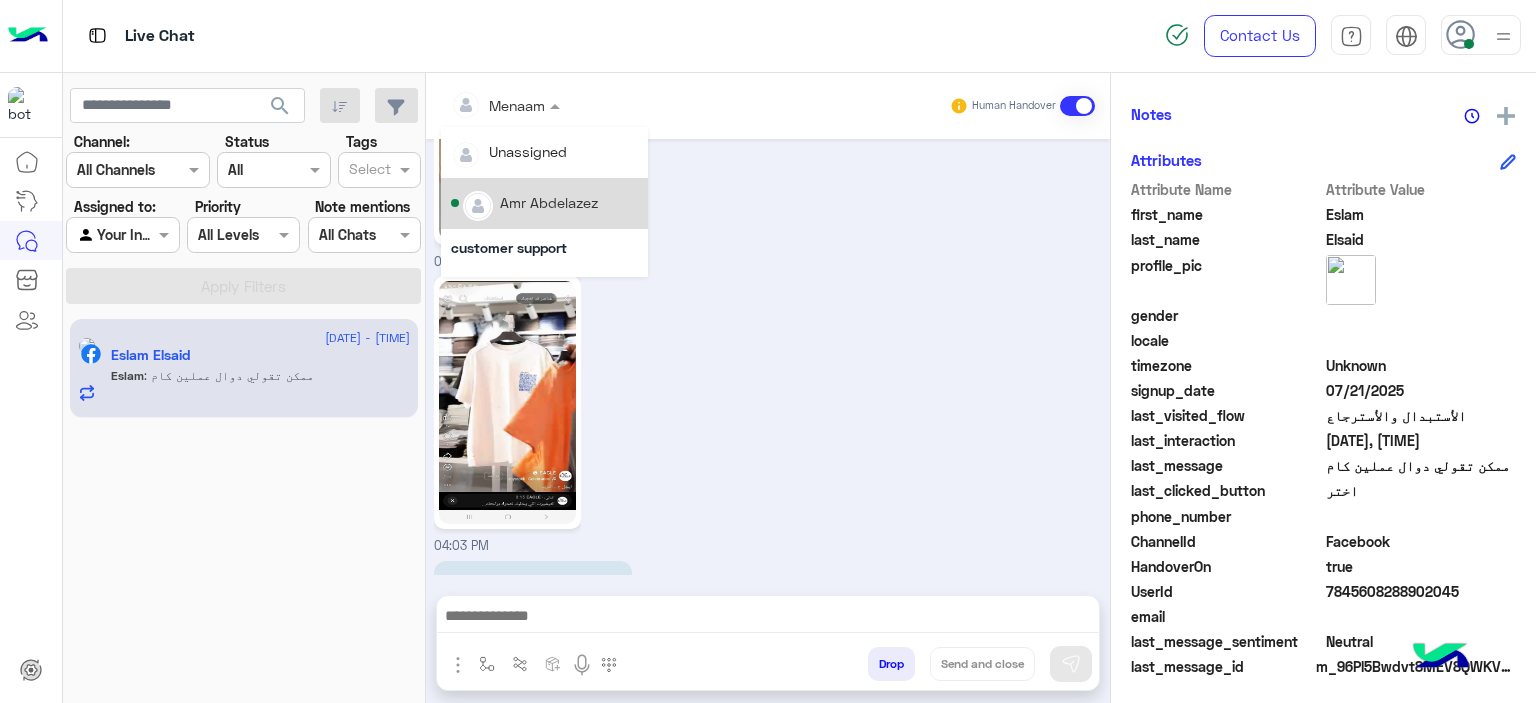 scroll, scrollTop: 456, scrollLeft: 0, axis: vertical 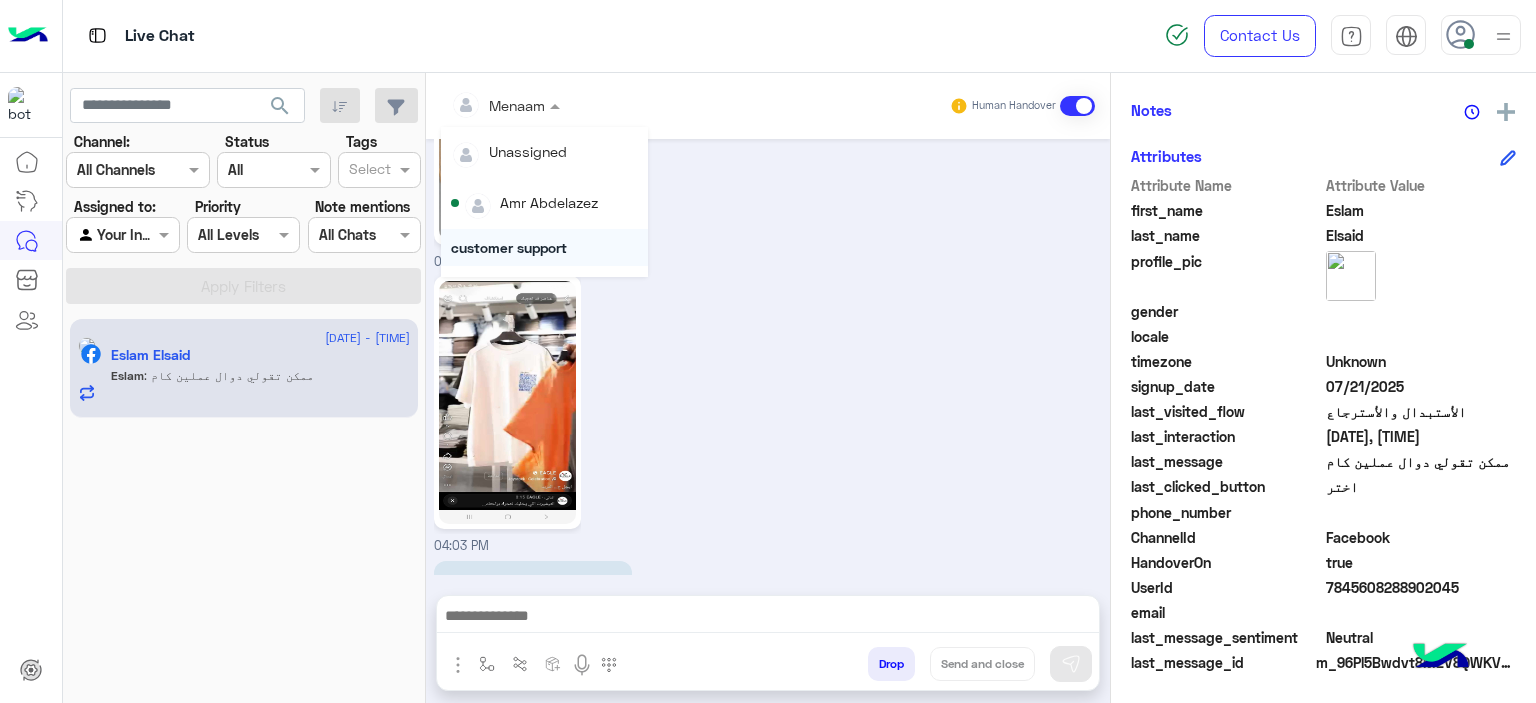 click on "Amr Abdelazez" at bounding box center (544, 203) 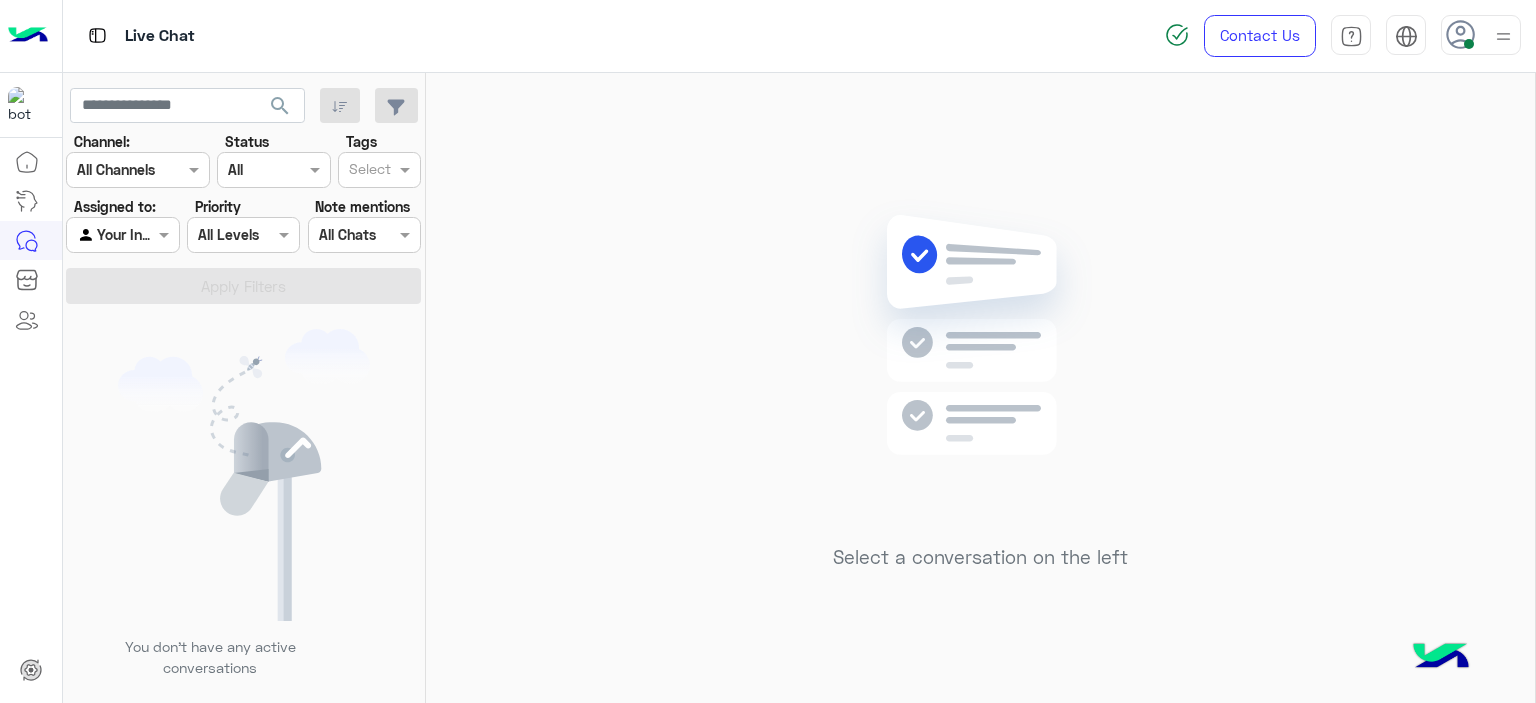 click at bounding box center [122, 234] 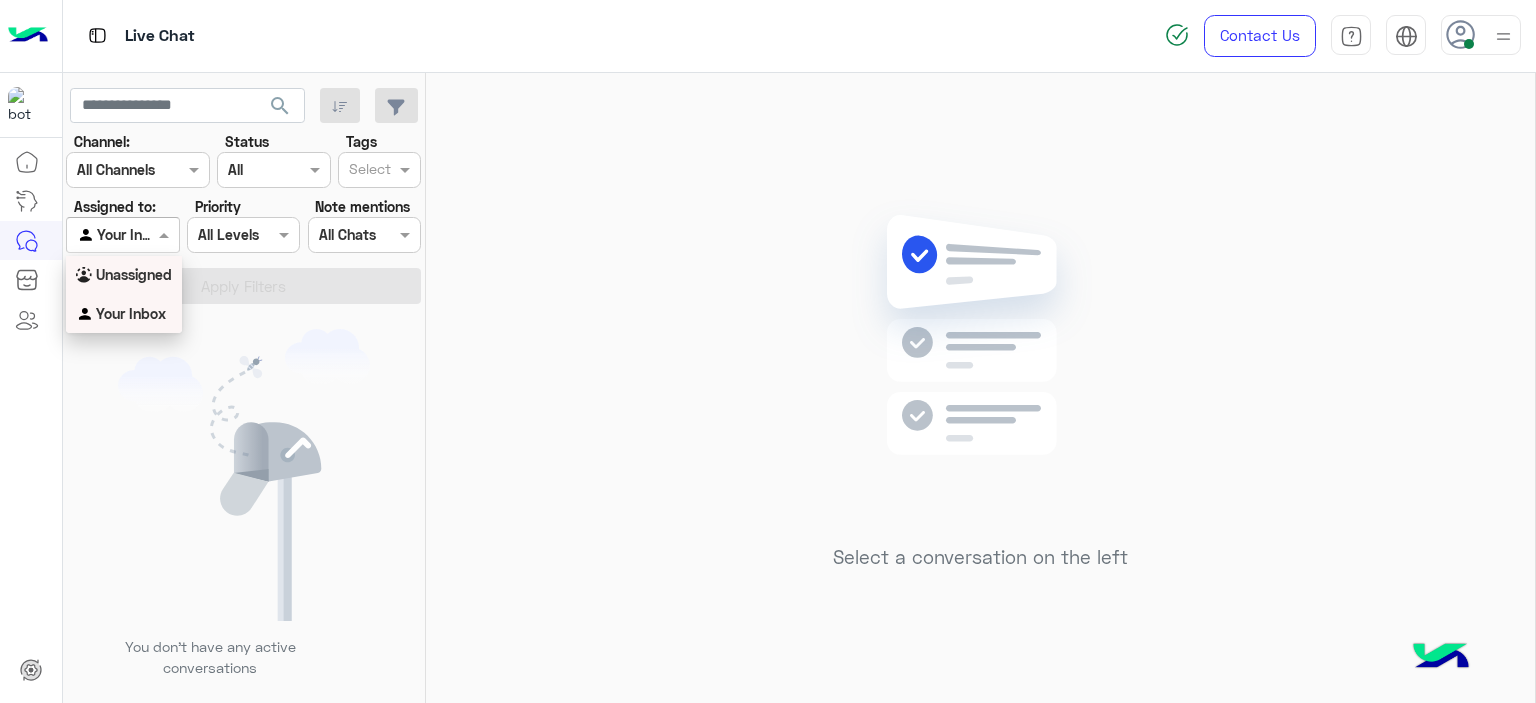 click on "Unassigned" at bounding box center [134, 274] 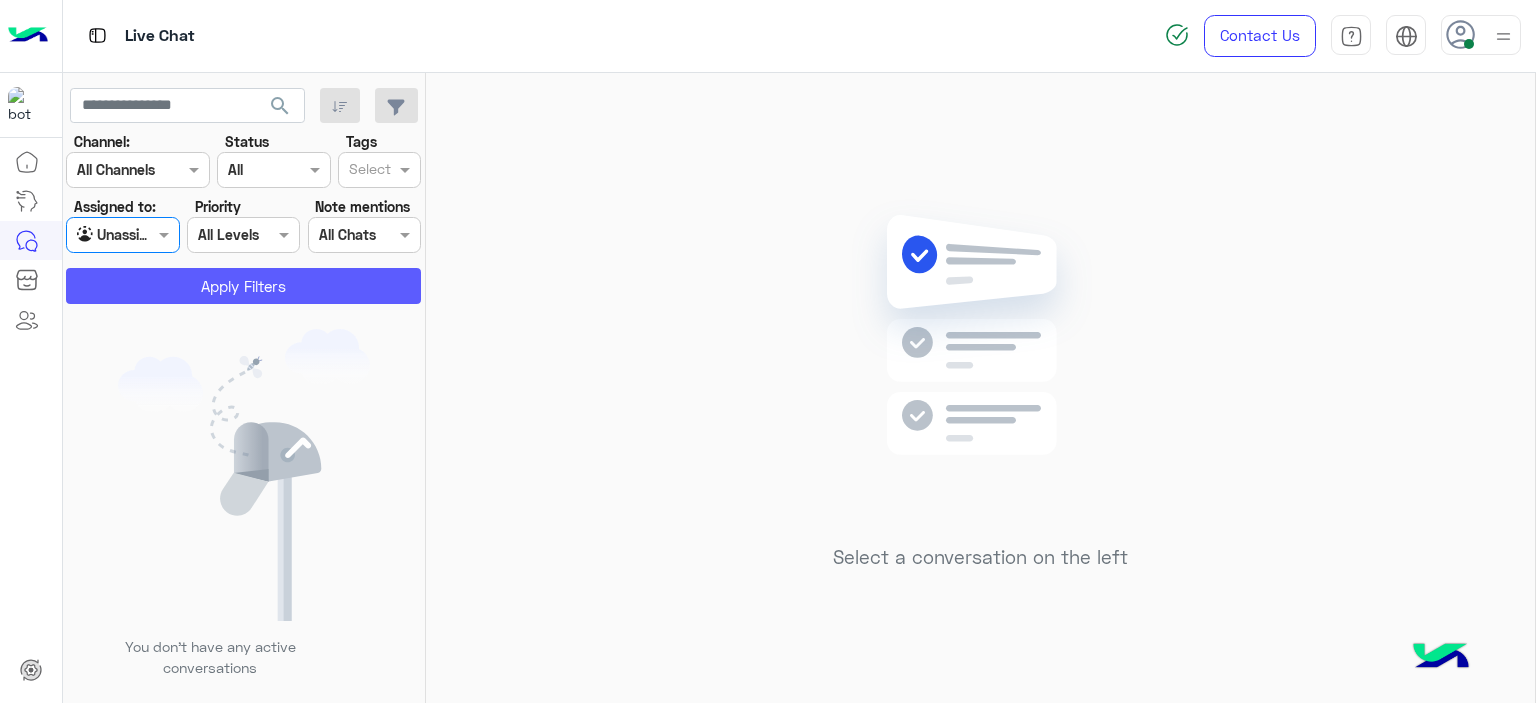 click on "Apply Filters" 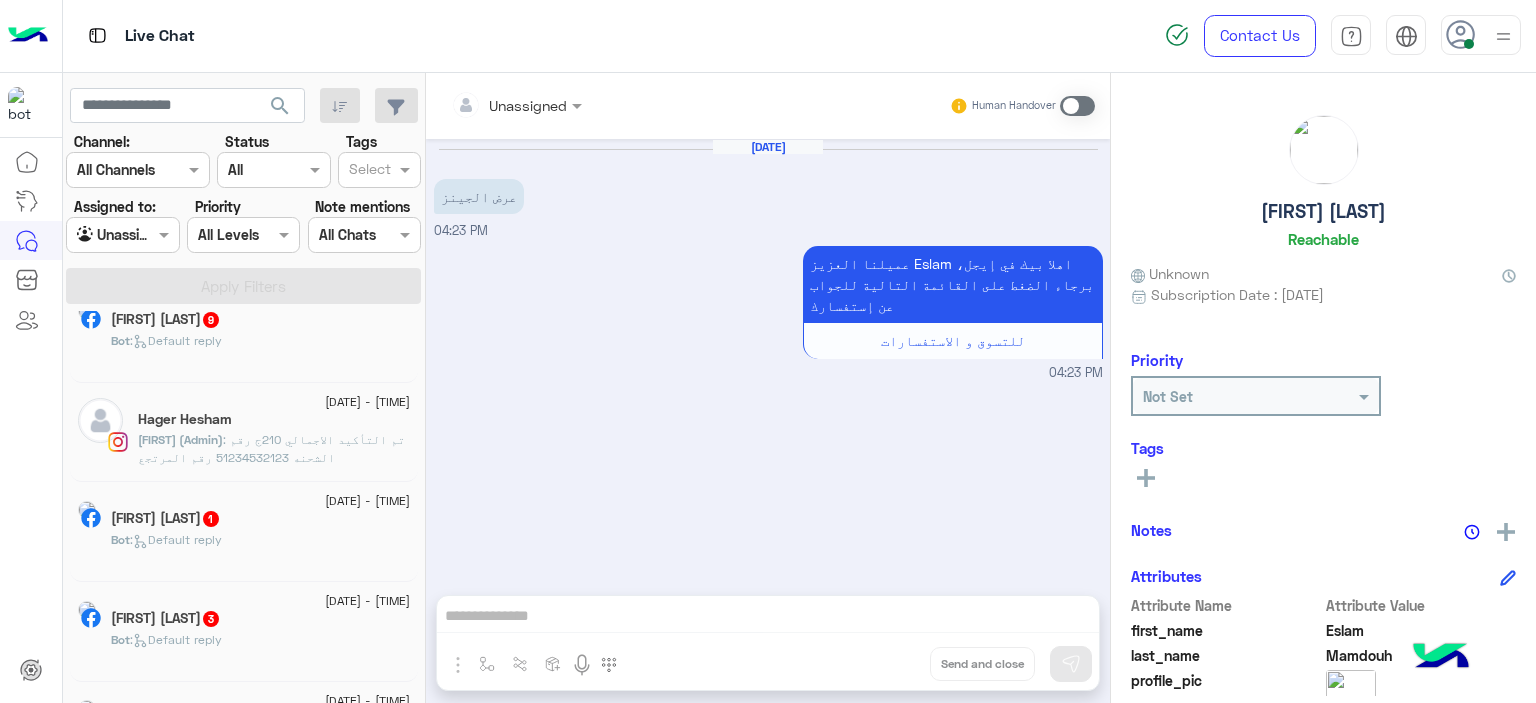 scroll, scrollTop: 400, scrollLeft: 0, axis: vertical 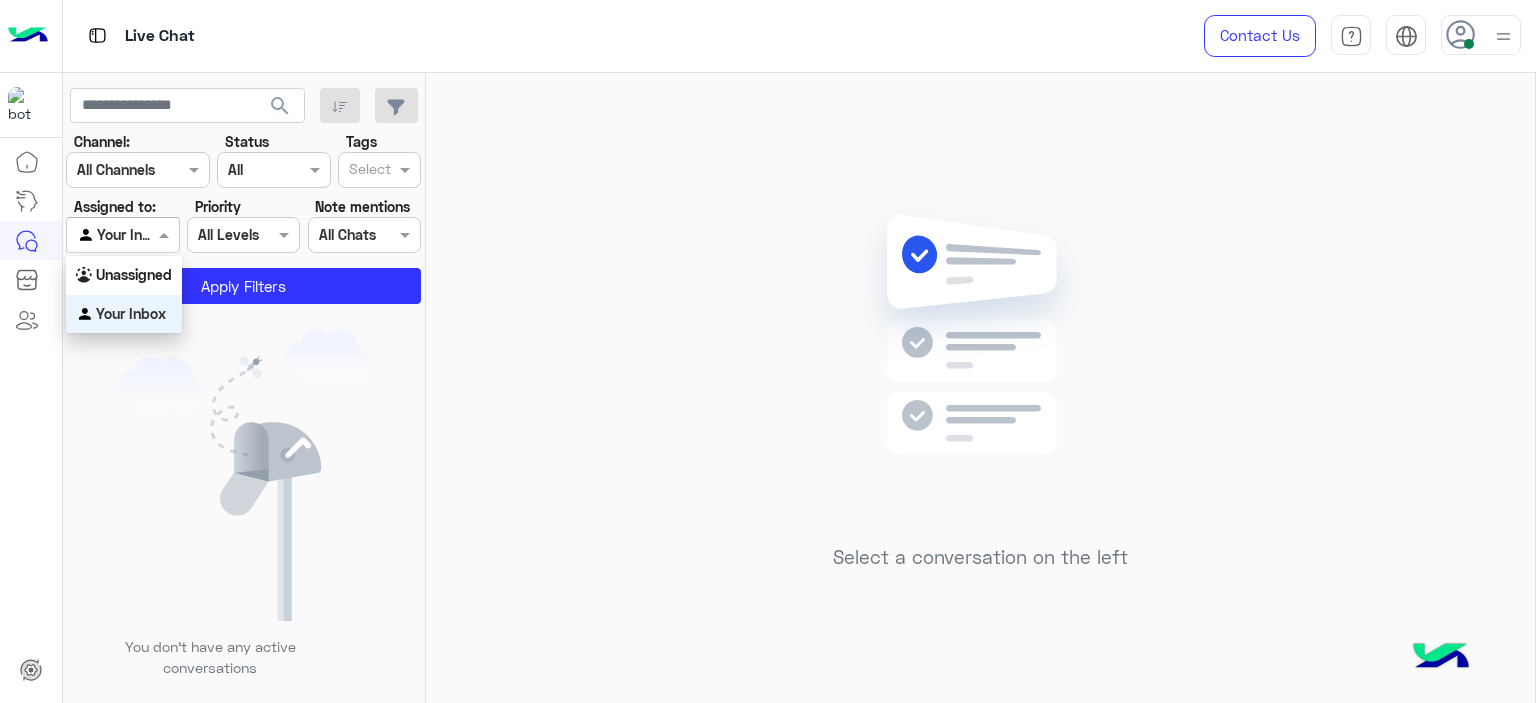 click at bounding box center [122, 234] 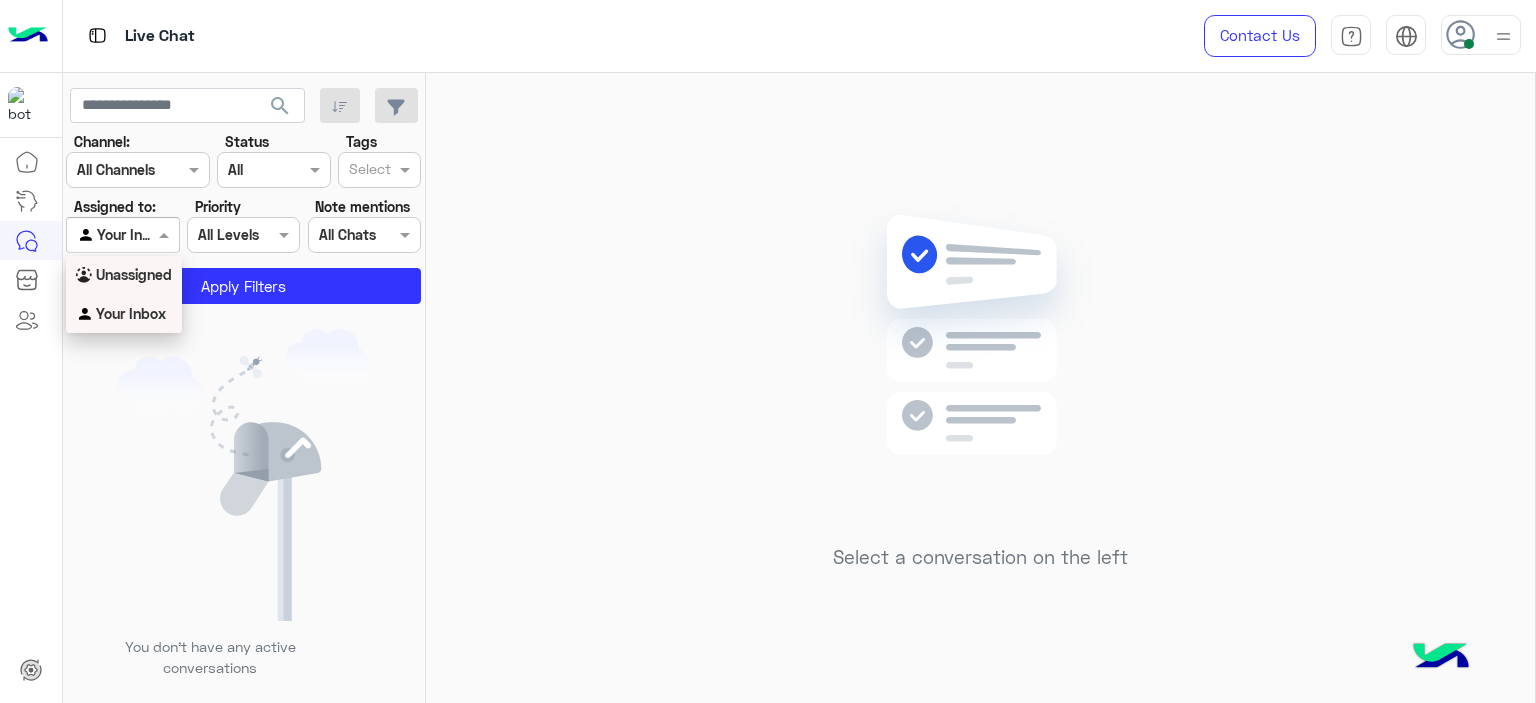 click on "Unassigned" at bounding box center [134, 274] 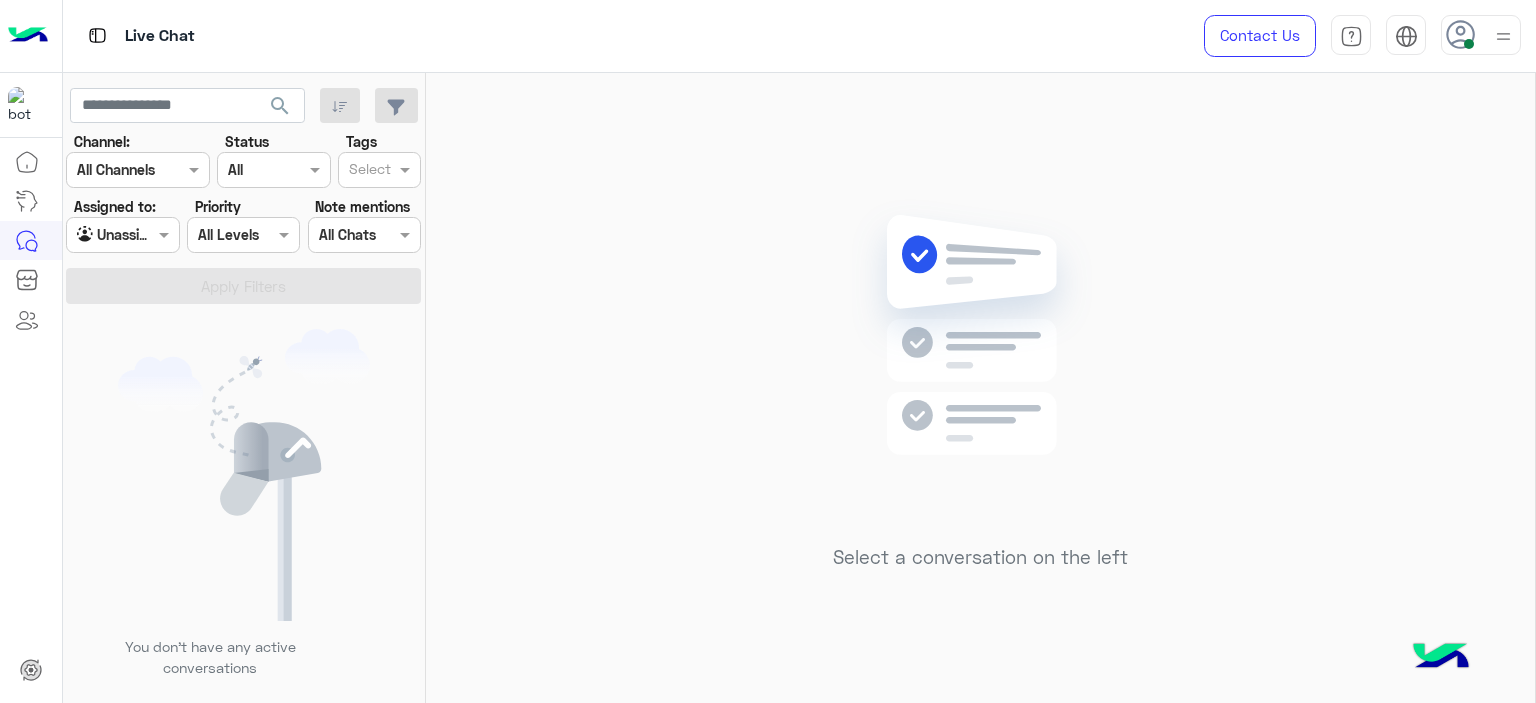 click on "Unassigned" at bounding box center (115, 235) 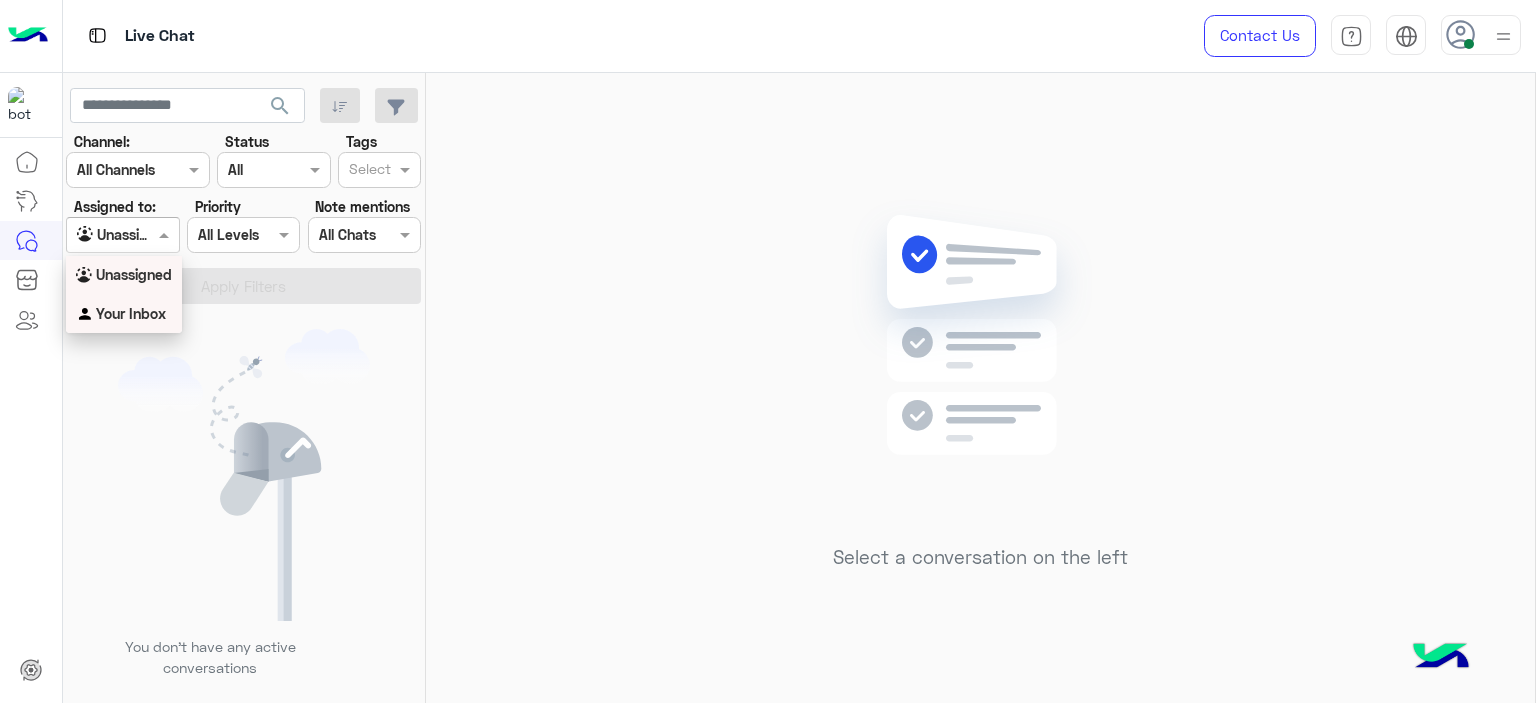 click on "Unassigned" at bounding box center (124, 275) 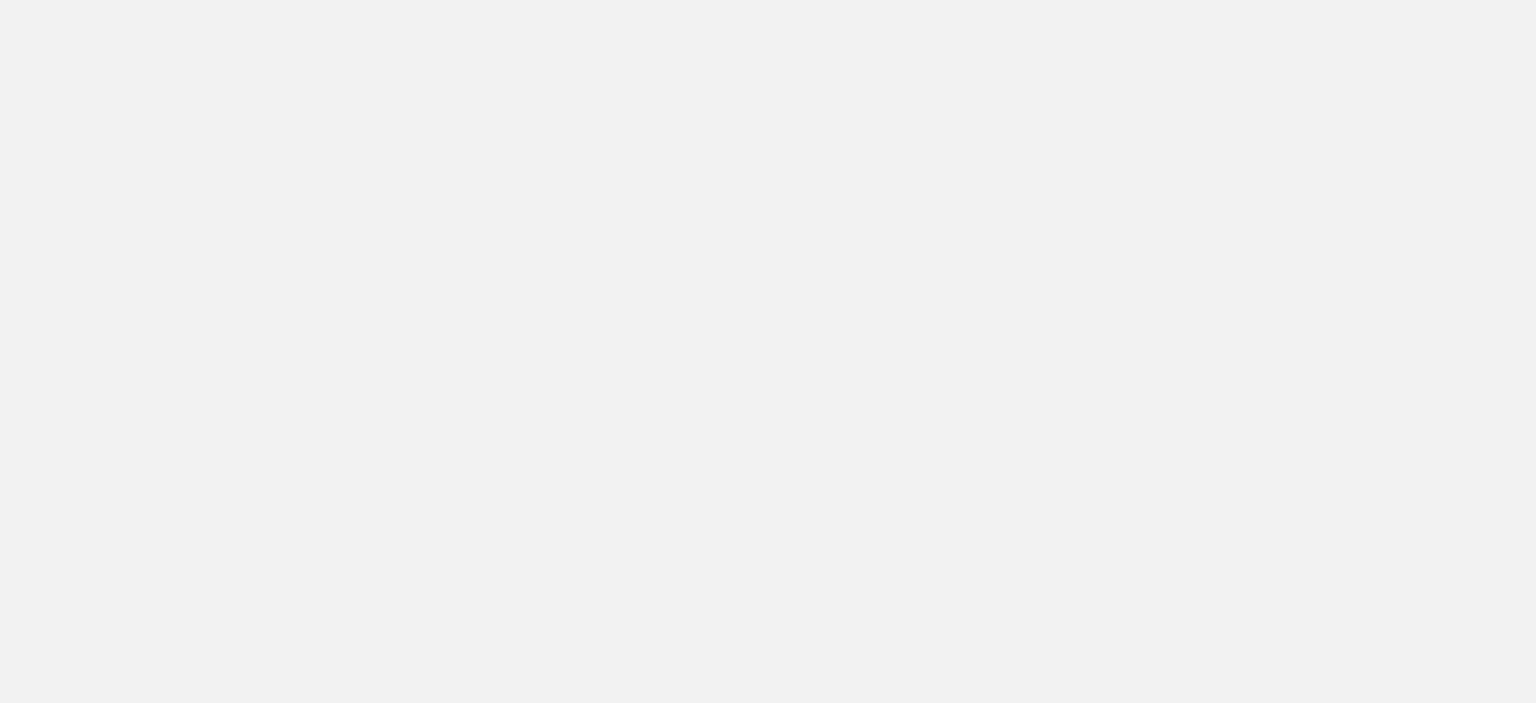 scroll, scrollTop: 0, scrollLeft: 0, axis: both 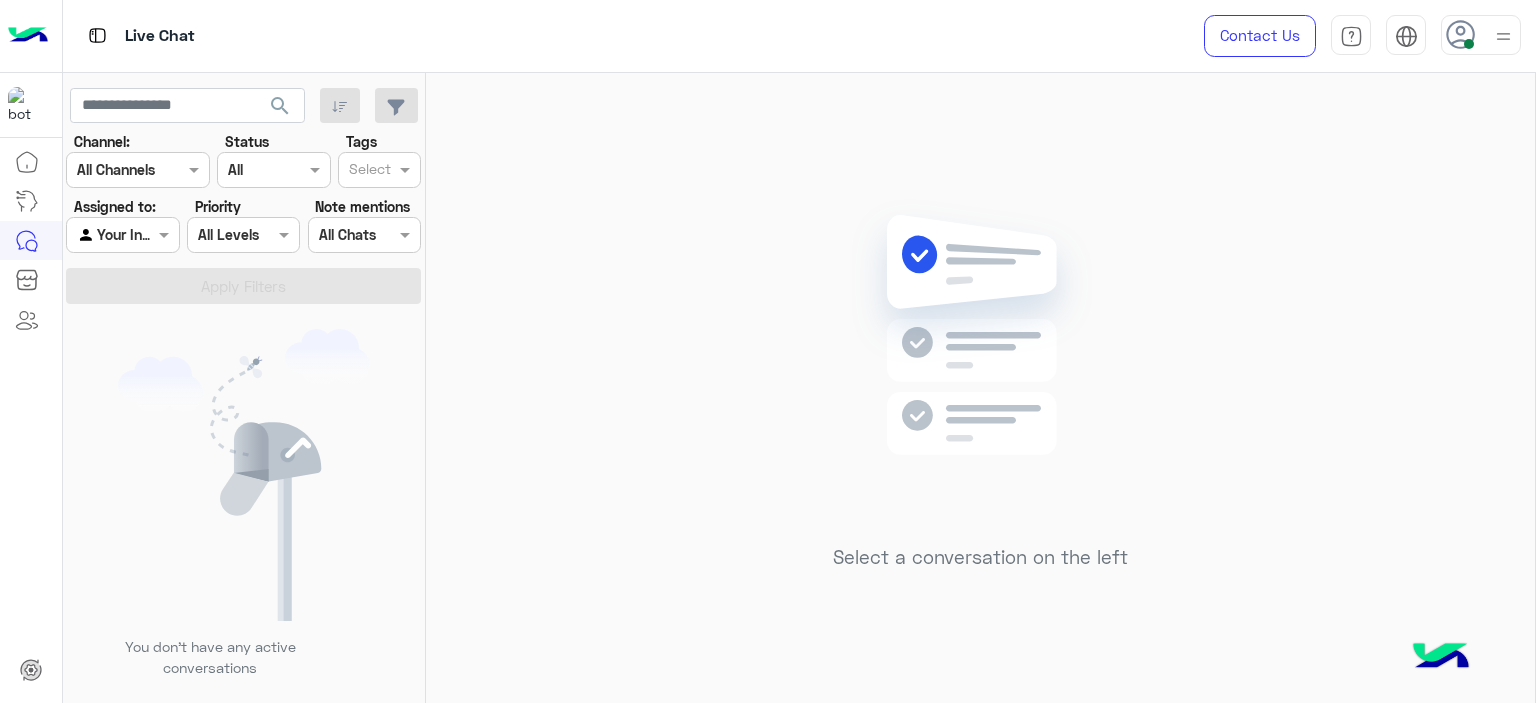 click at bounding box center (122, 234) 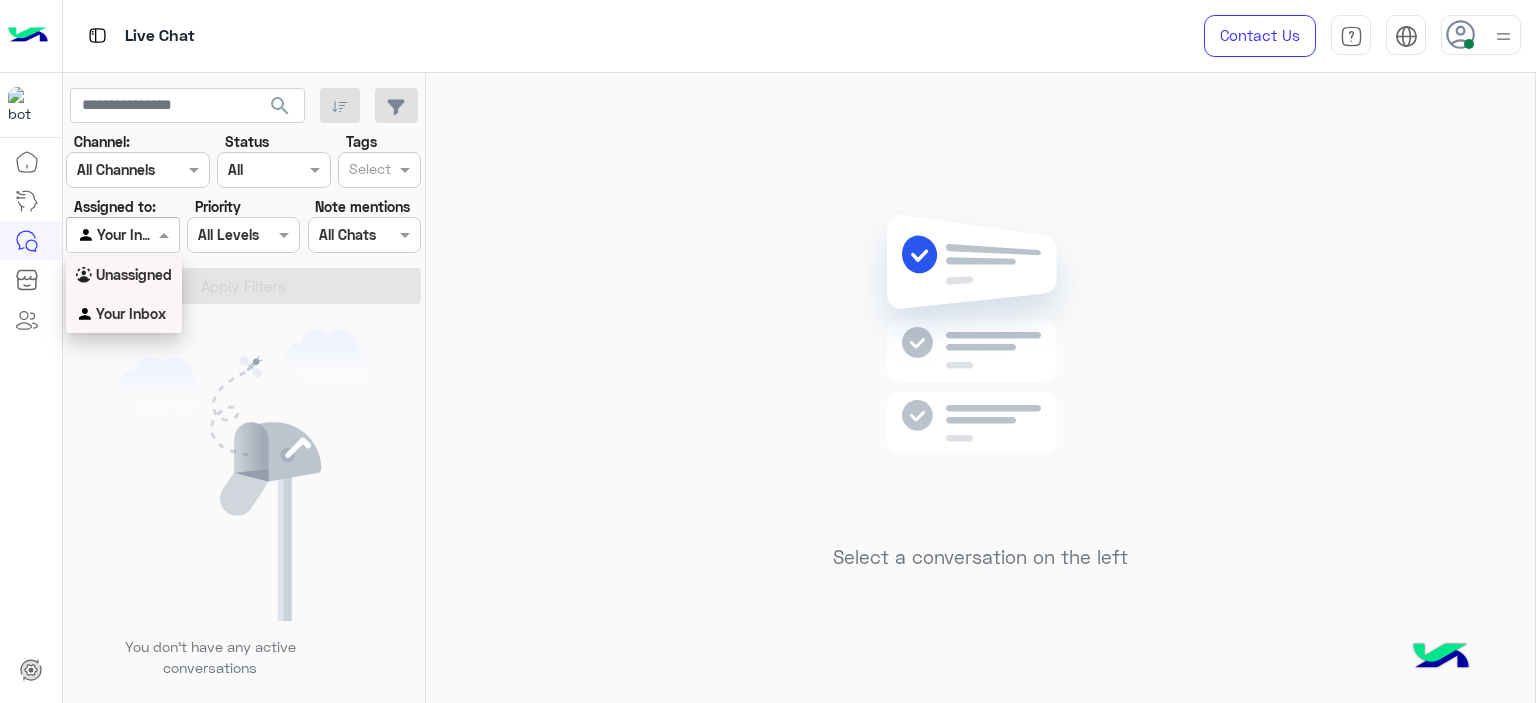 click on "Unassigned" at bounding box center (124, 275) 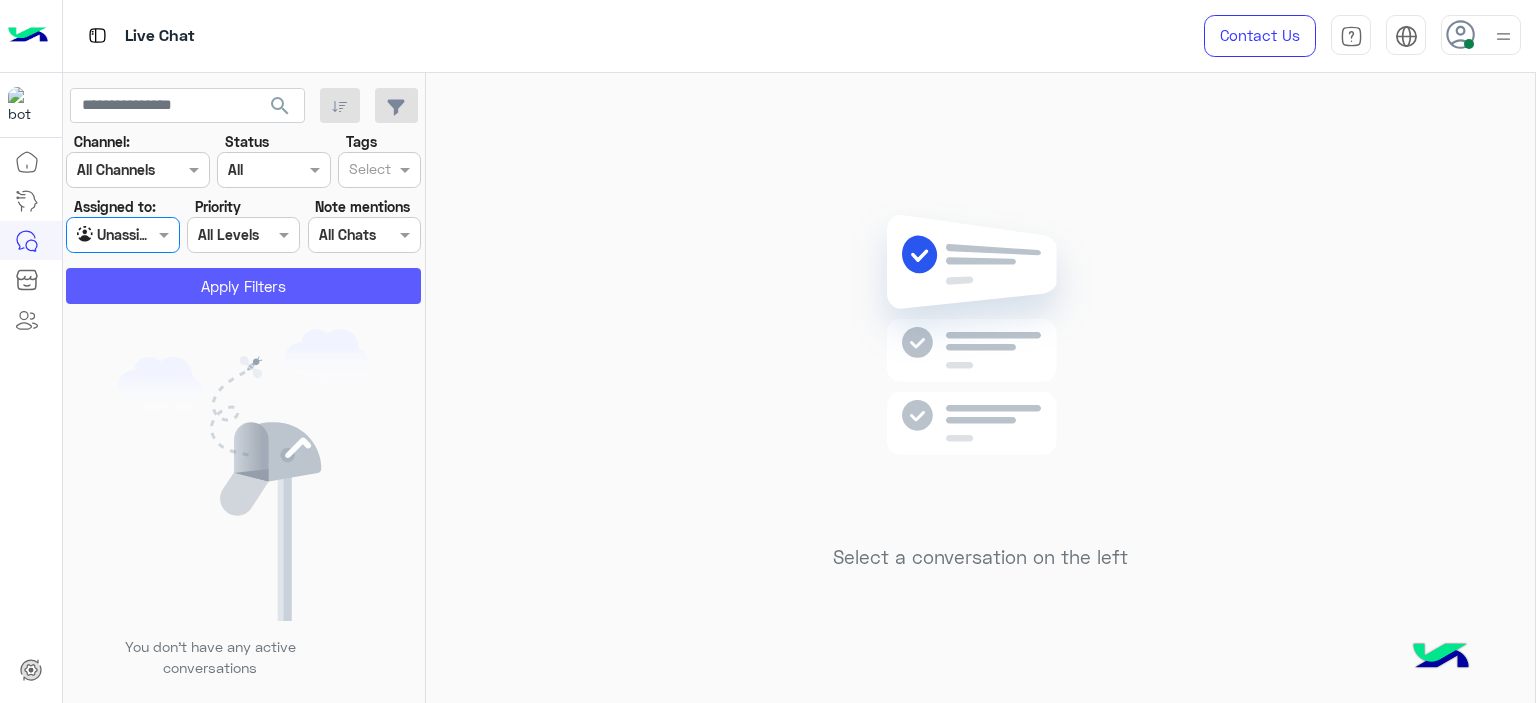 click on "Apply Filters" 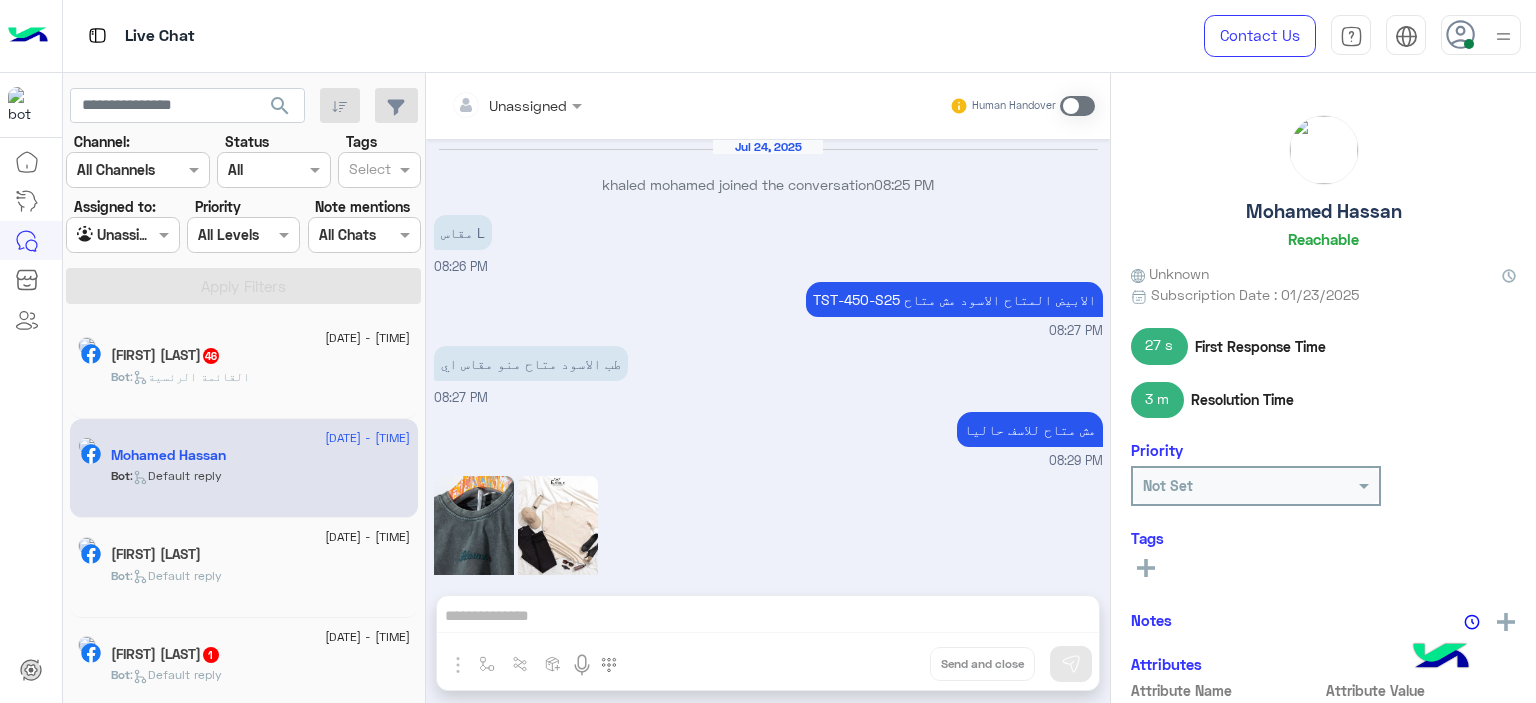 scroll, scrollTop: 2177, scrollLeft: 0, axis: vertical 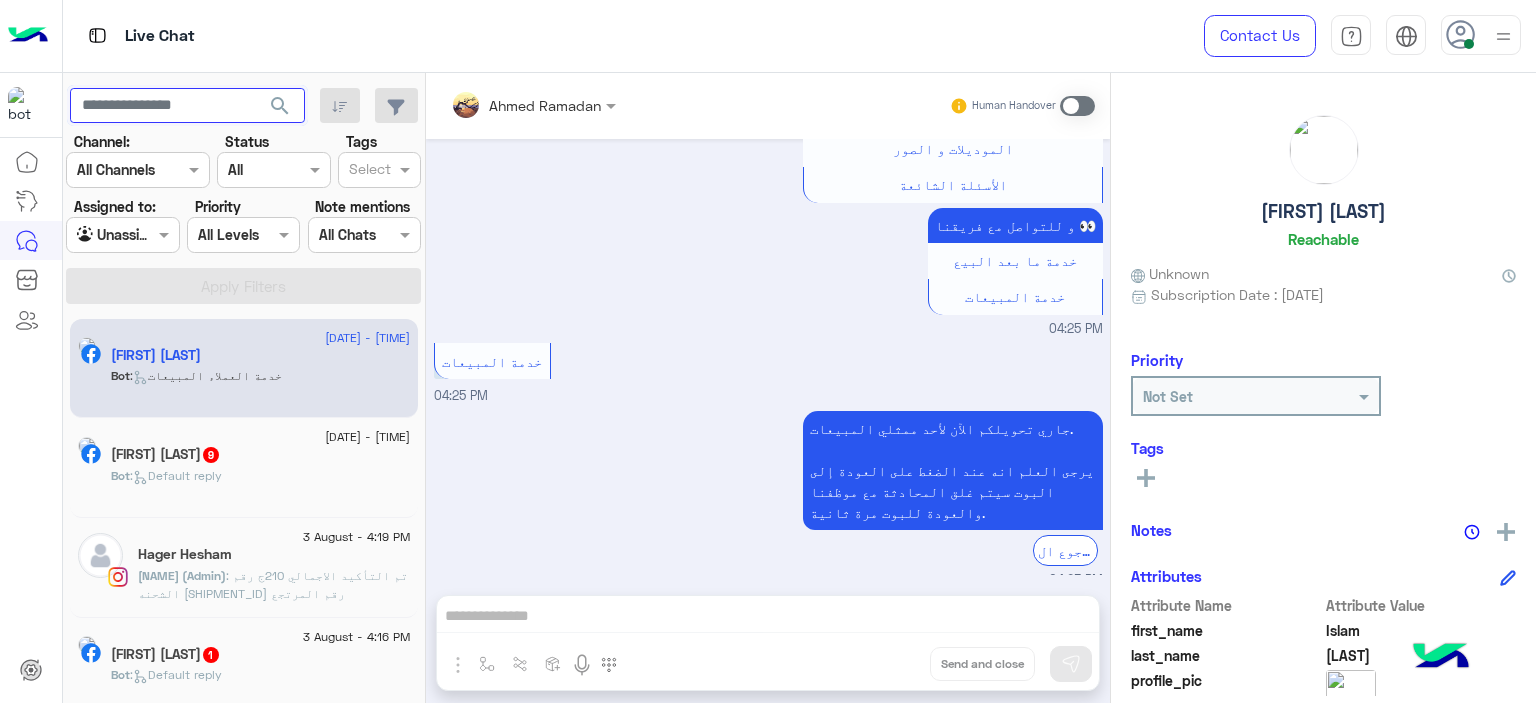 click at bounding box center [187, 106] 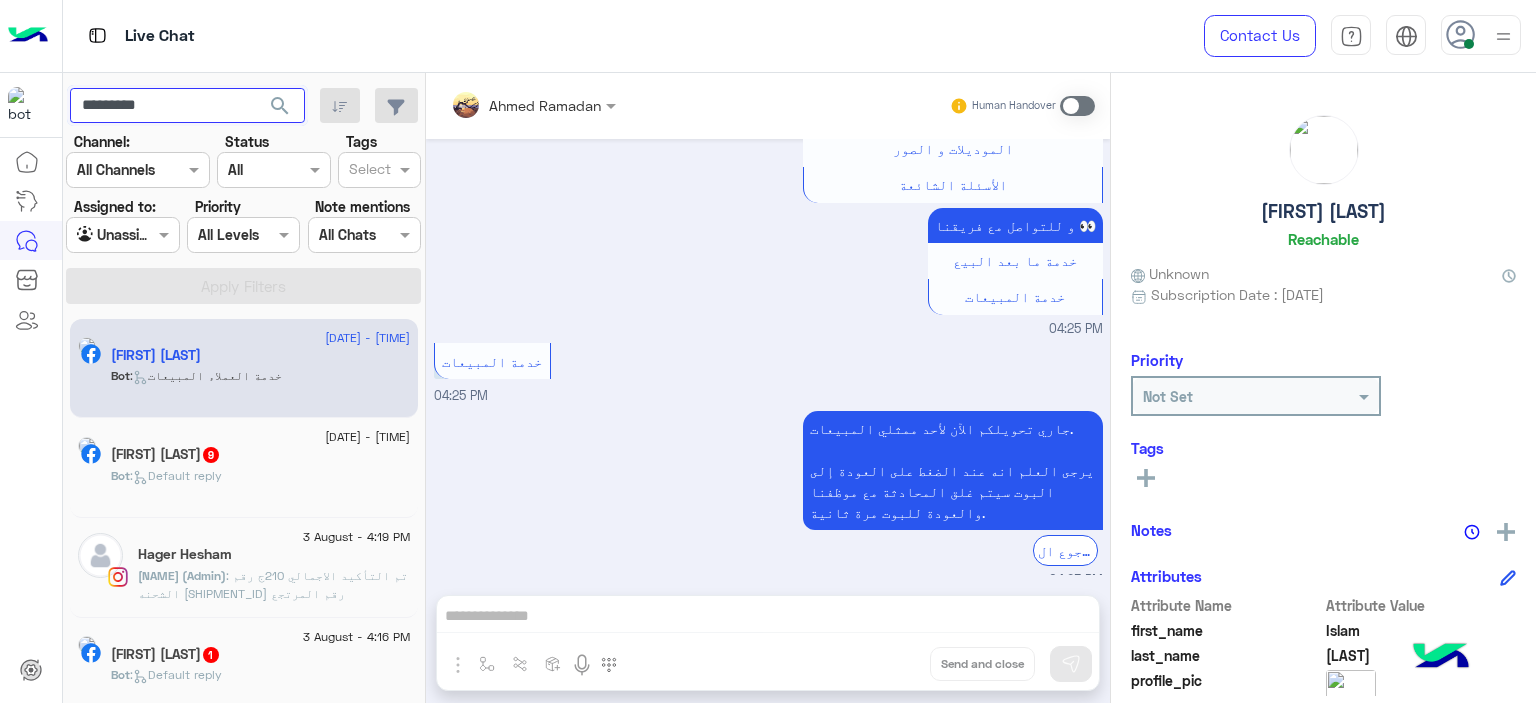 type on "*********" 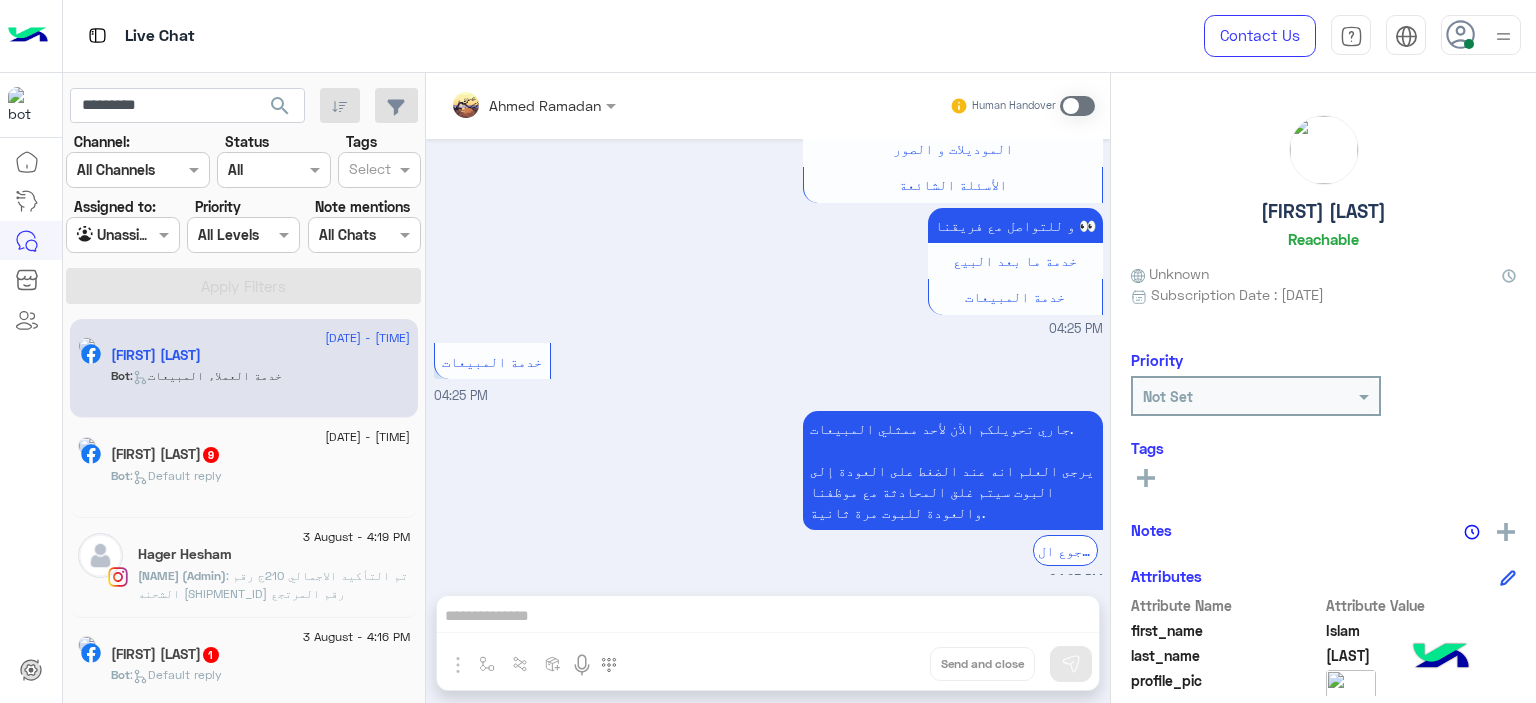 click on "search" 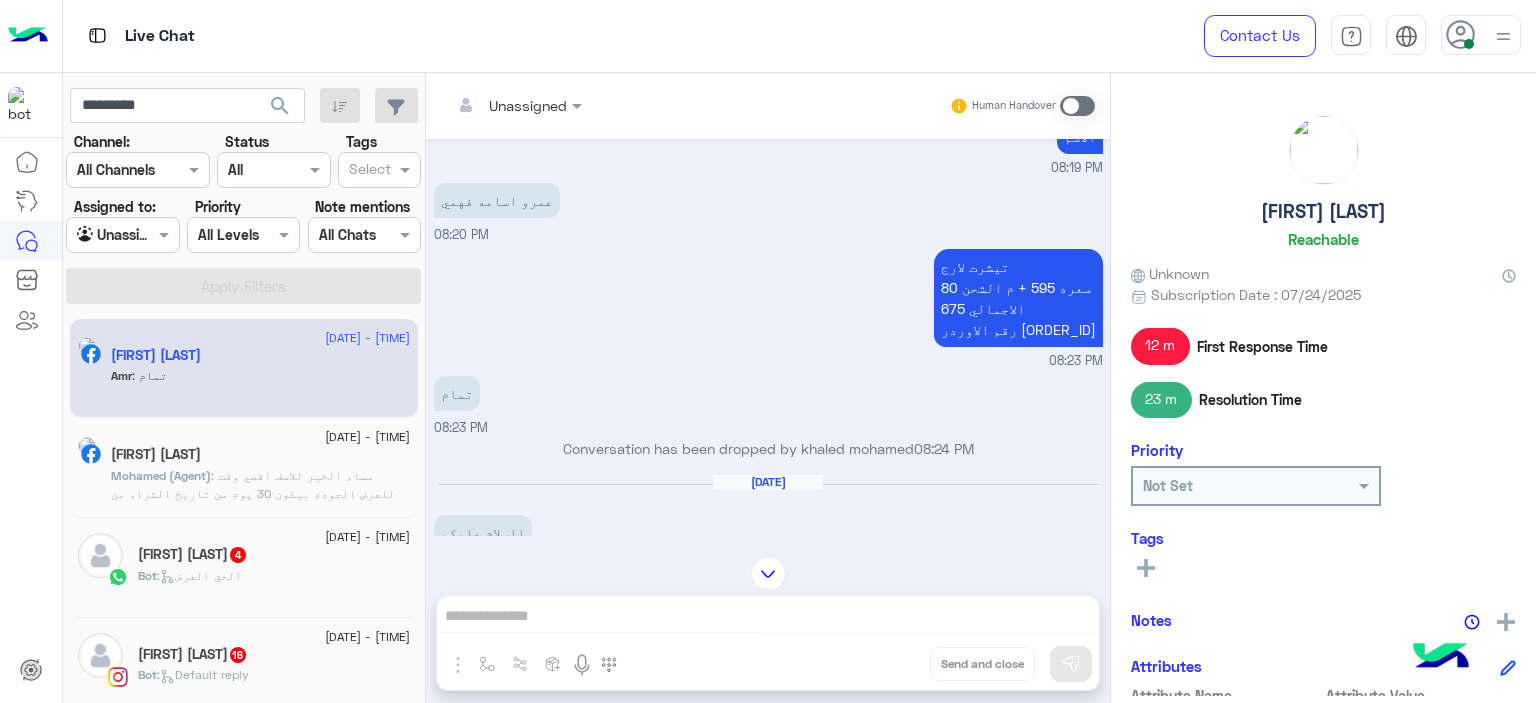scroll, scrollTop: 2220, scrollLeft: 0, axis: vertical 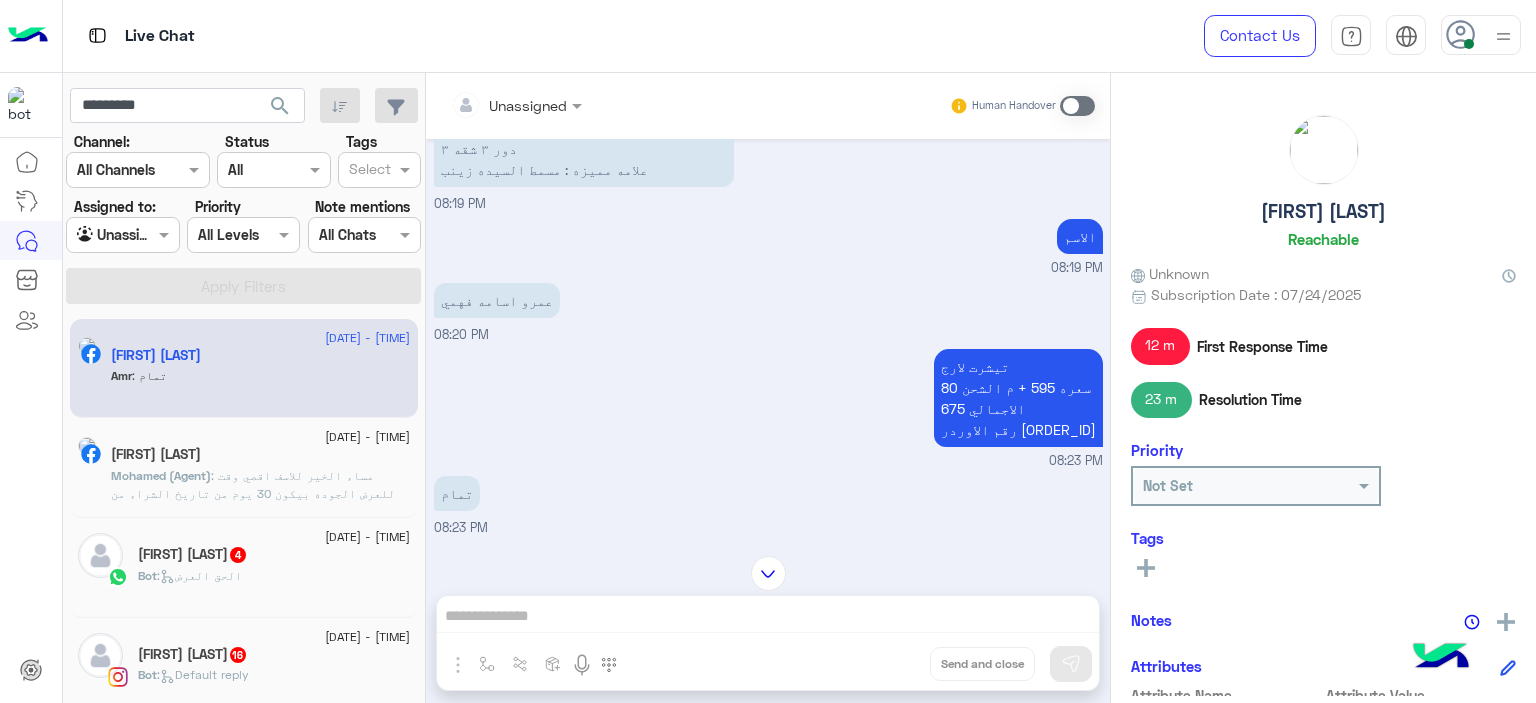 click on "تيشرت لارج سعره 595 + م الشحن 80 الاجمالي 675 رقم الاوردر  51270808676" at bounding box center [1018, 398] 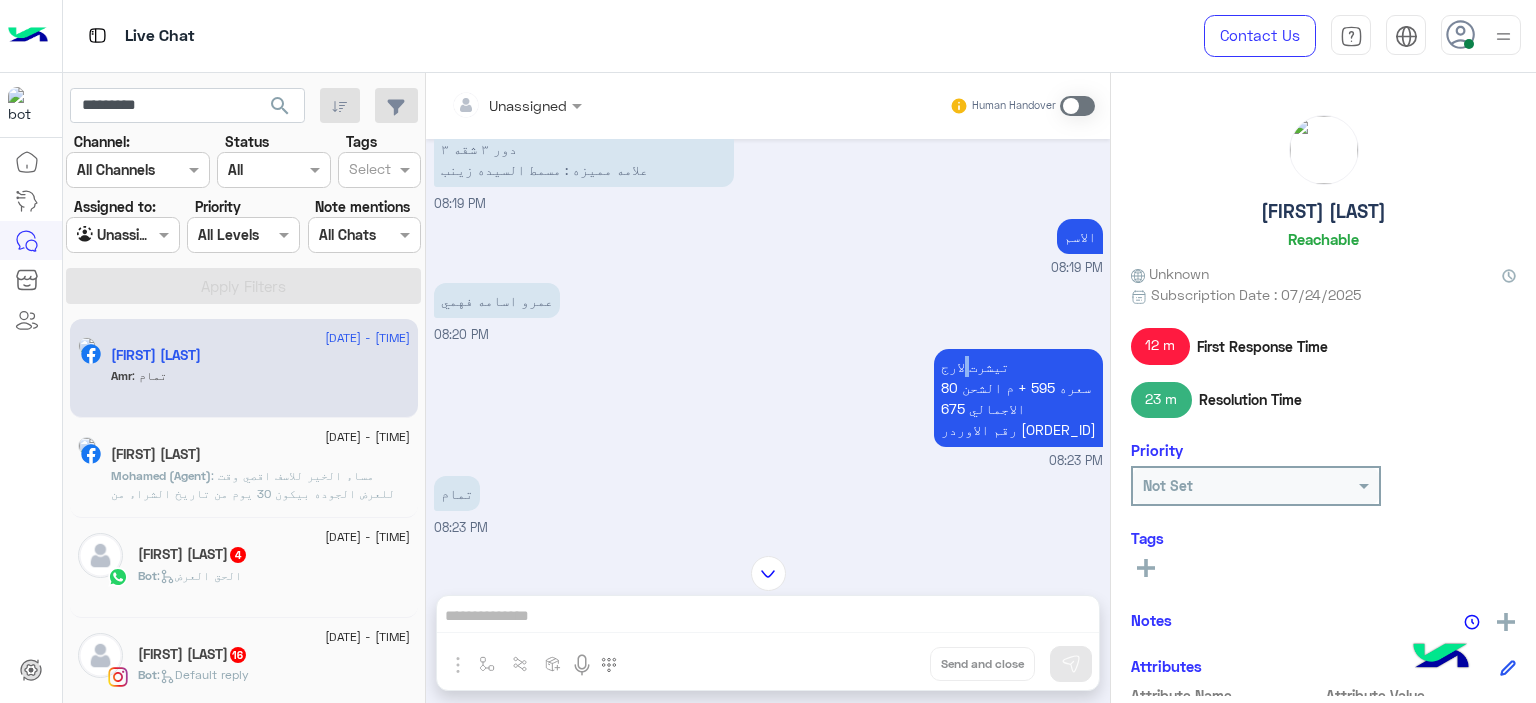 click on "تيشرت لارج سعره 595 + م الشحن 80 الاجمالي 675 رقم الاوردر  51270808676" at bounding box center [1018, 398] 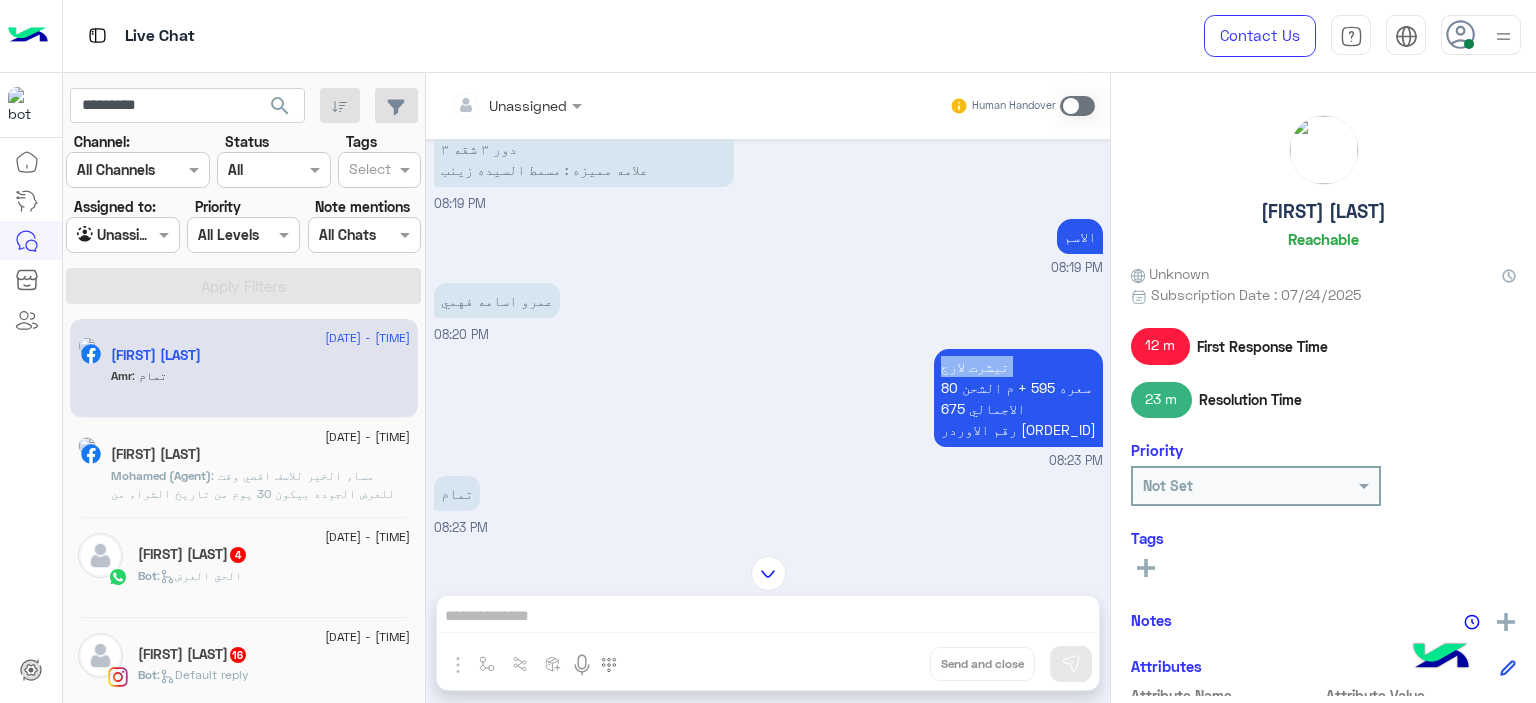 click on "تيشرت لارج سعره 595 + م الشحن 80 الاجمالي 675 رقم الاوردر  51270808676" at bounding box center [1018, 398] 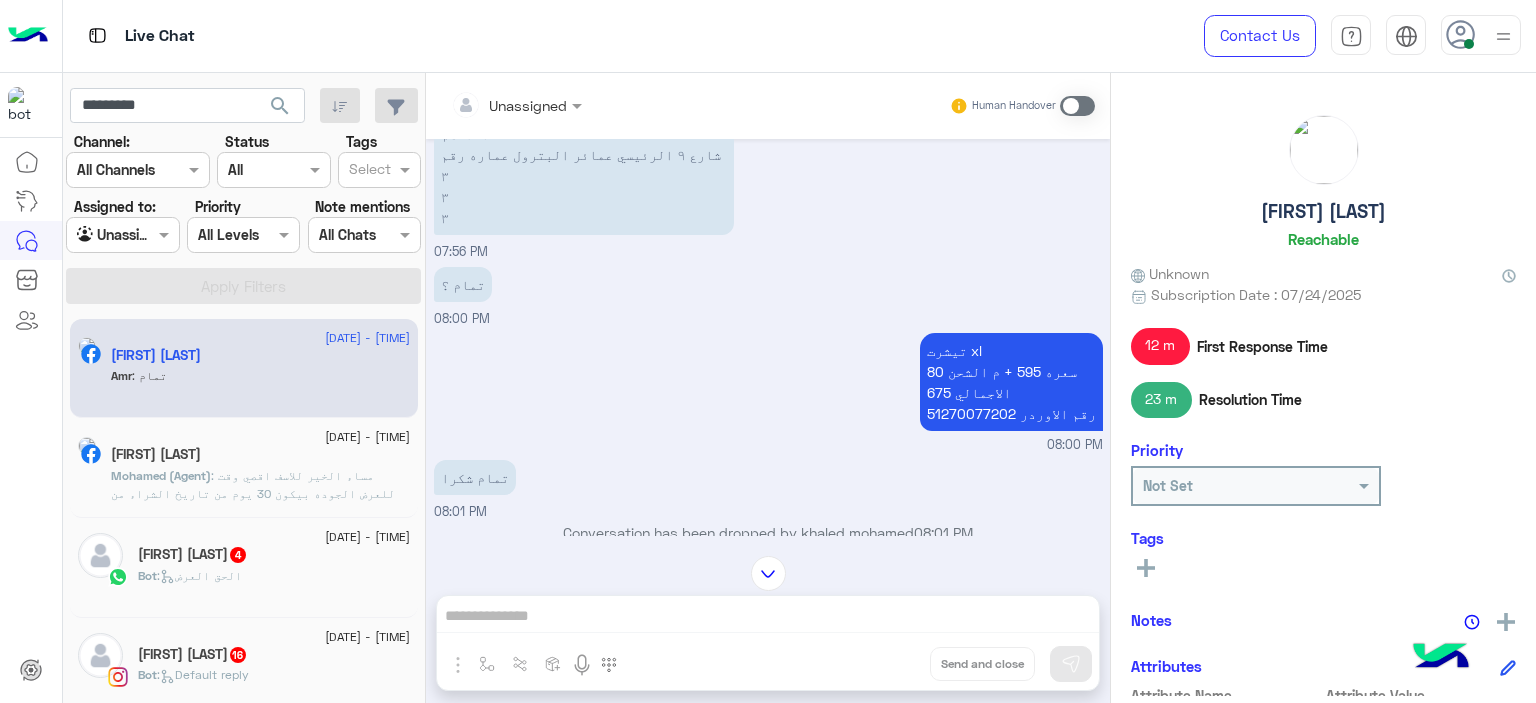 scroll, scrollTop: 1955, scrollLeft: 0, axis: vertical 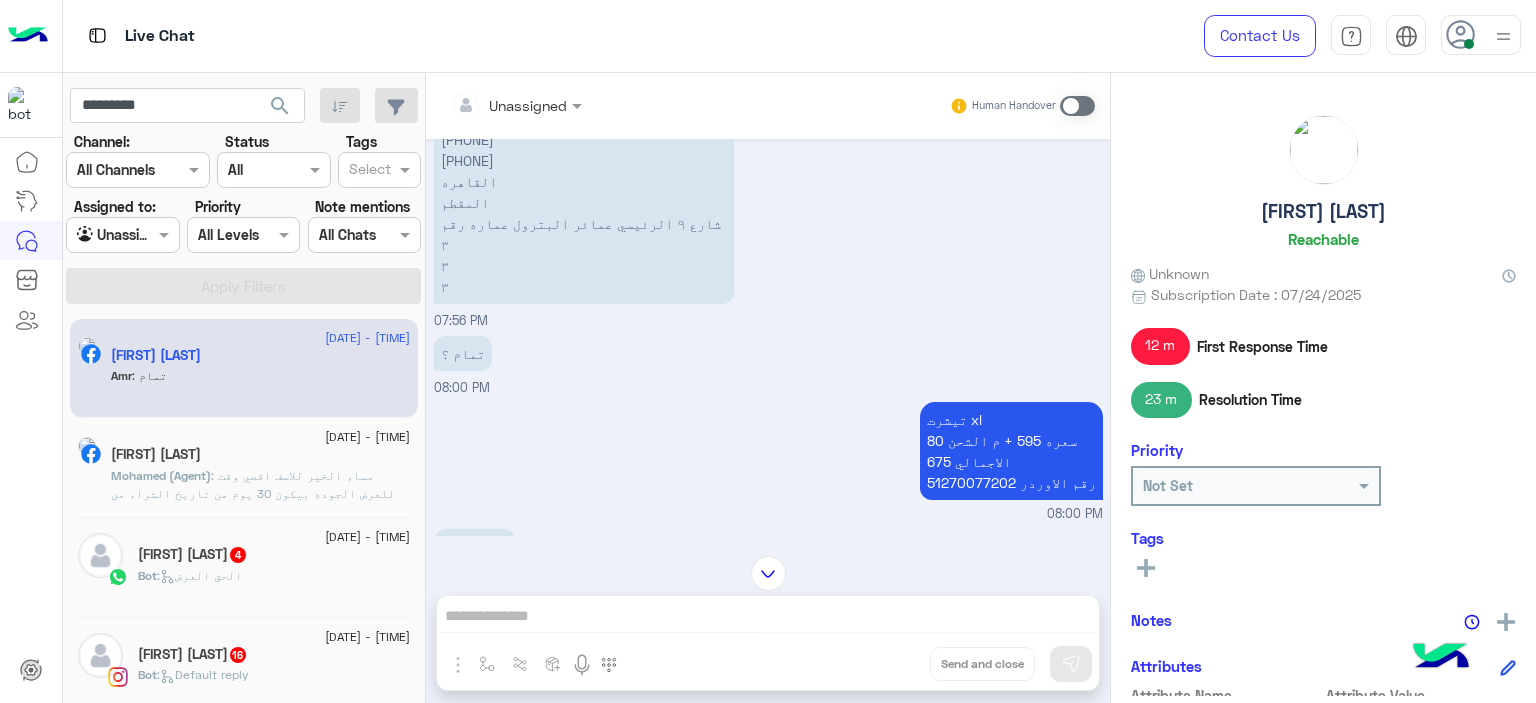 click on "تيشرت xl  سعره 595 + م الشحن 80  الاجمالي 675 رقم الاوردر  51270077202" at bounding box center [1011, 451] 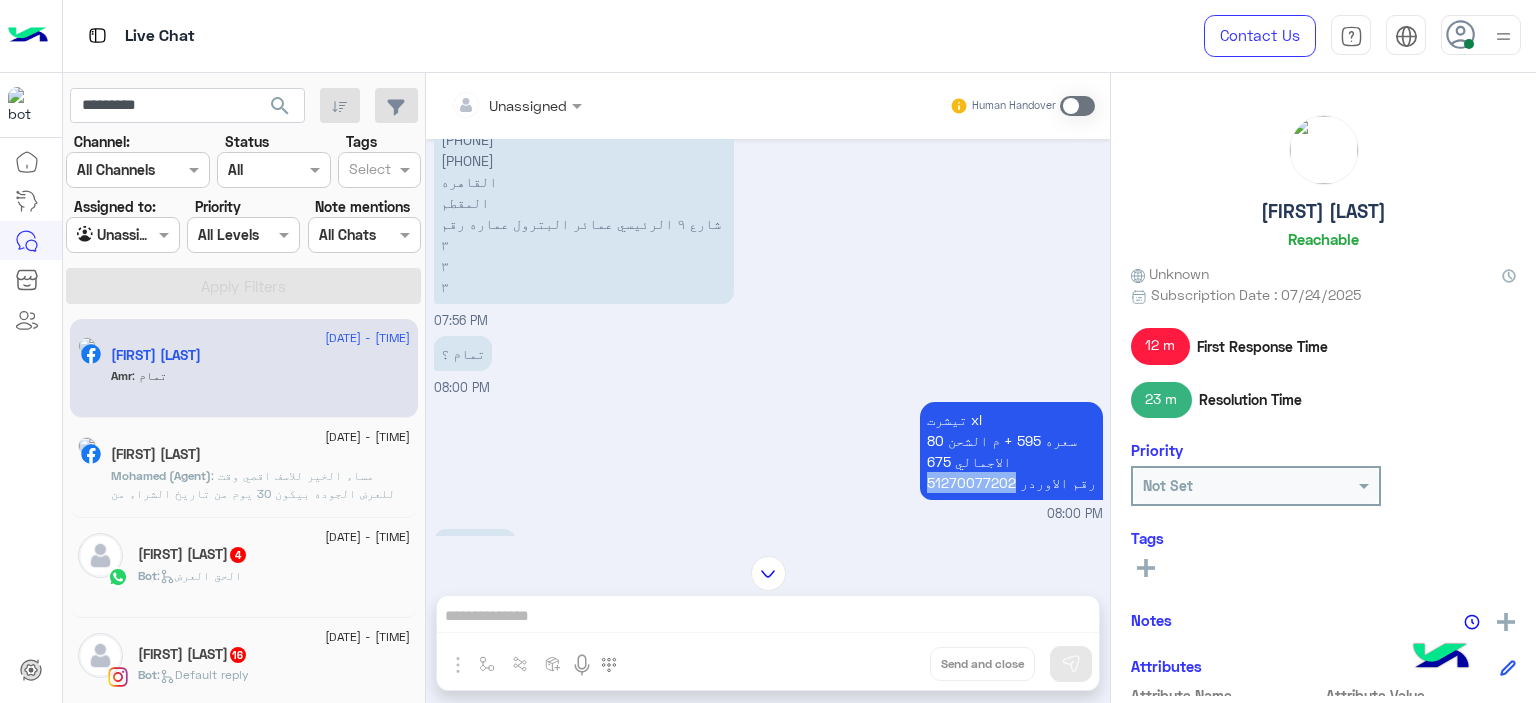 click on "تيشرت xl  سعره 595 + م الشحن 80  الاجمالي 675 رقم الاوردر  51270077202" at bounding box center (1011, 451) 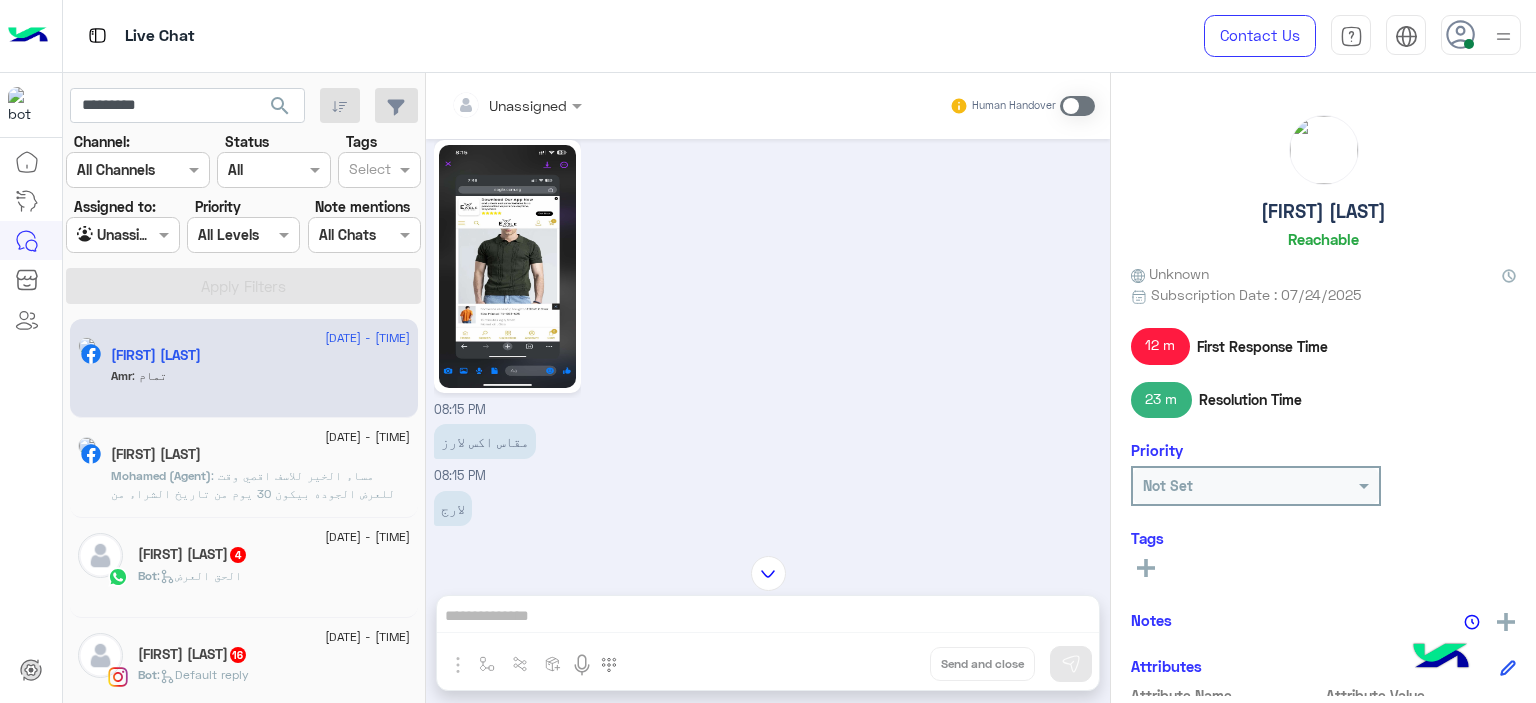 scroll, scrollTop: 6855, scrollLeft: 0, axis: vertical 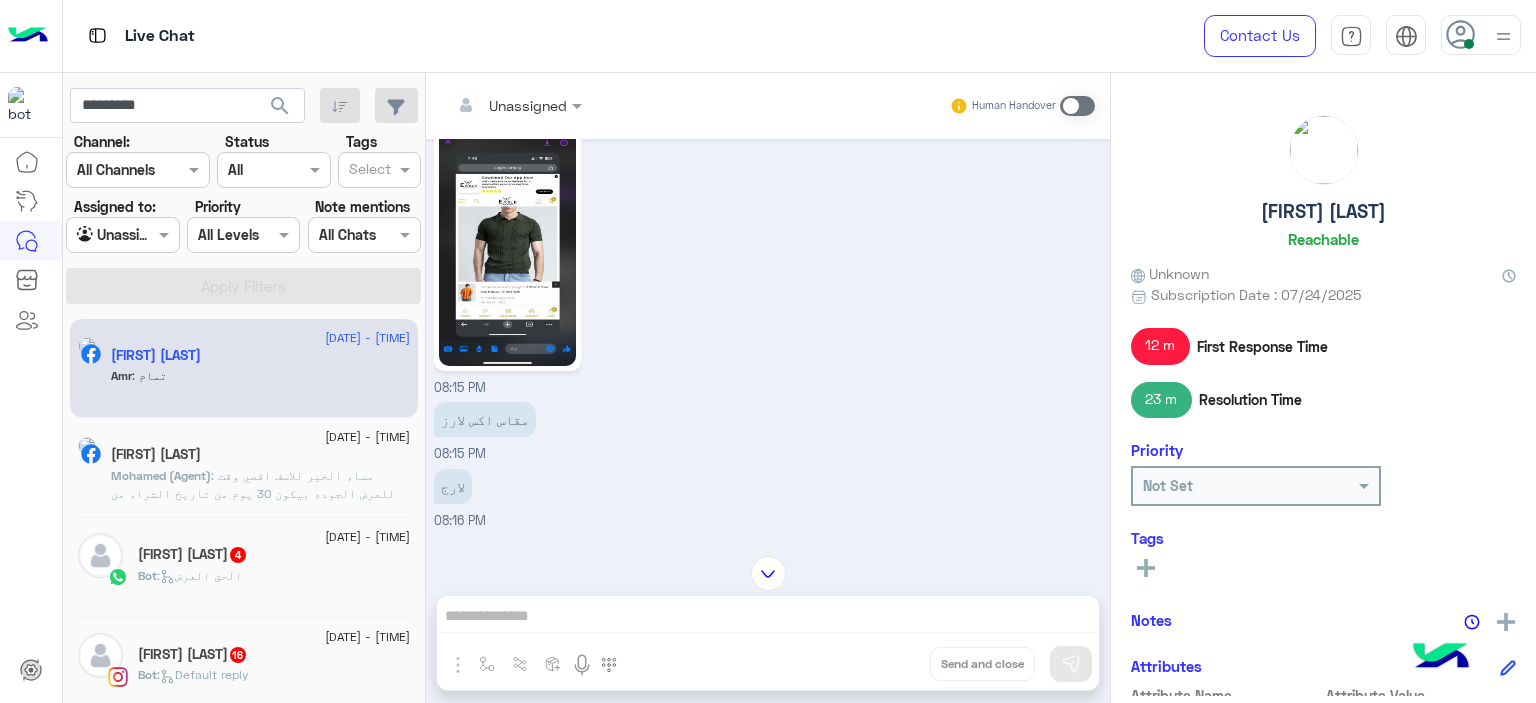 click on "مقاس اكس لارز" at bounding box center [485, 419] 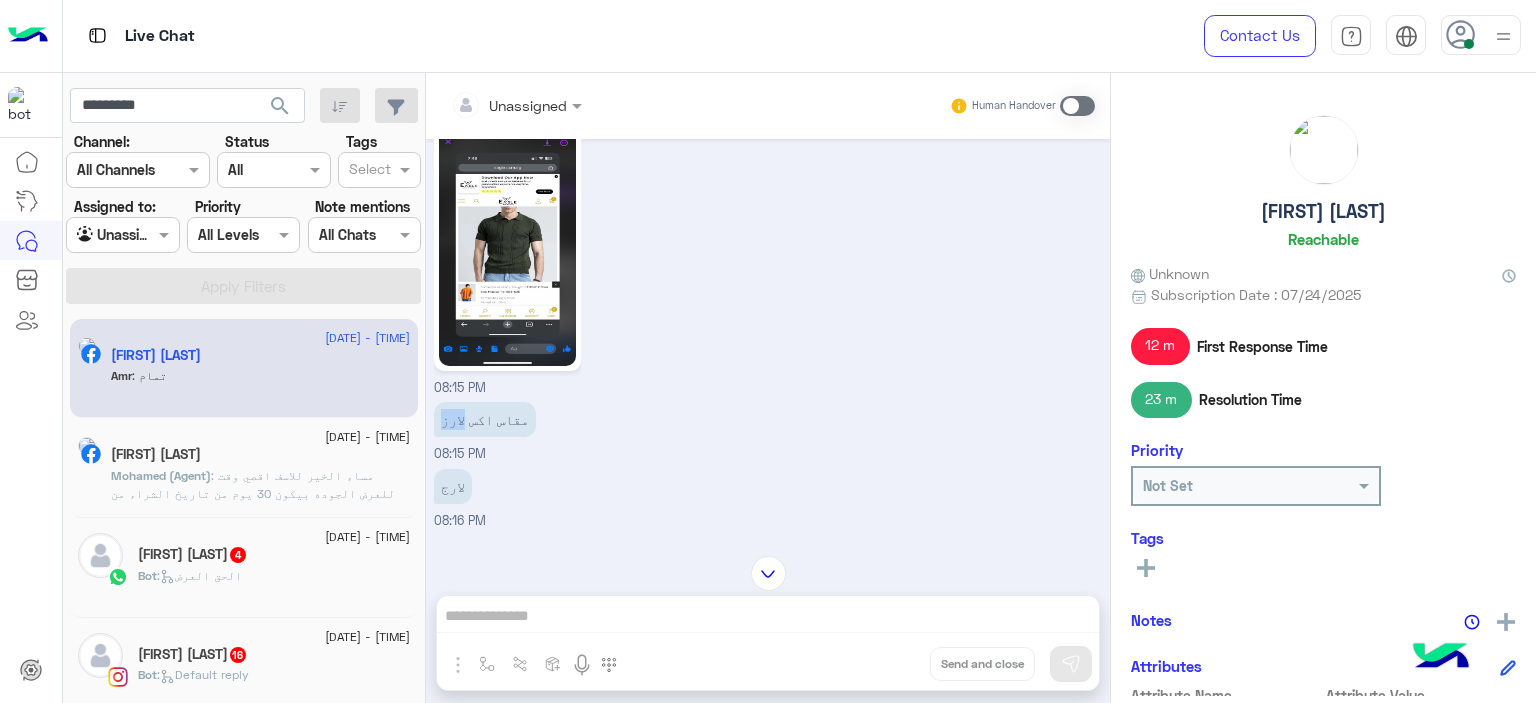 click on "مقاس اكس لارز" at bounding box center [485, 419] 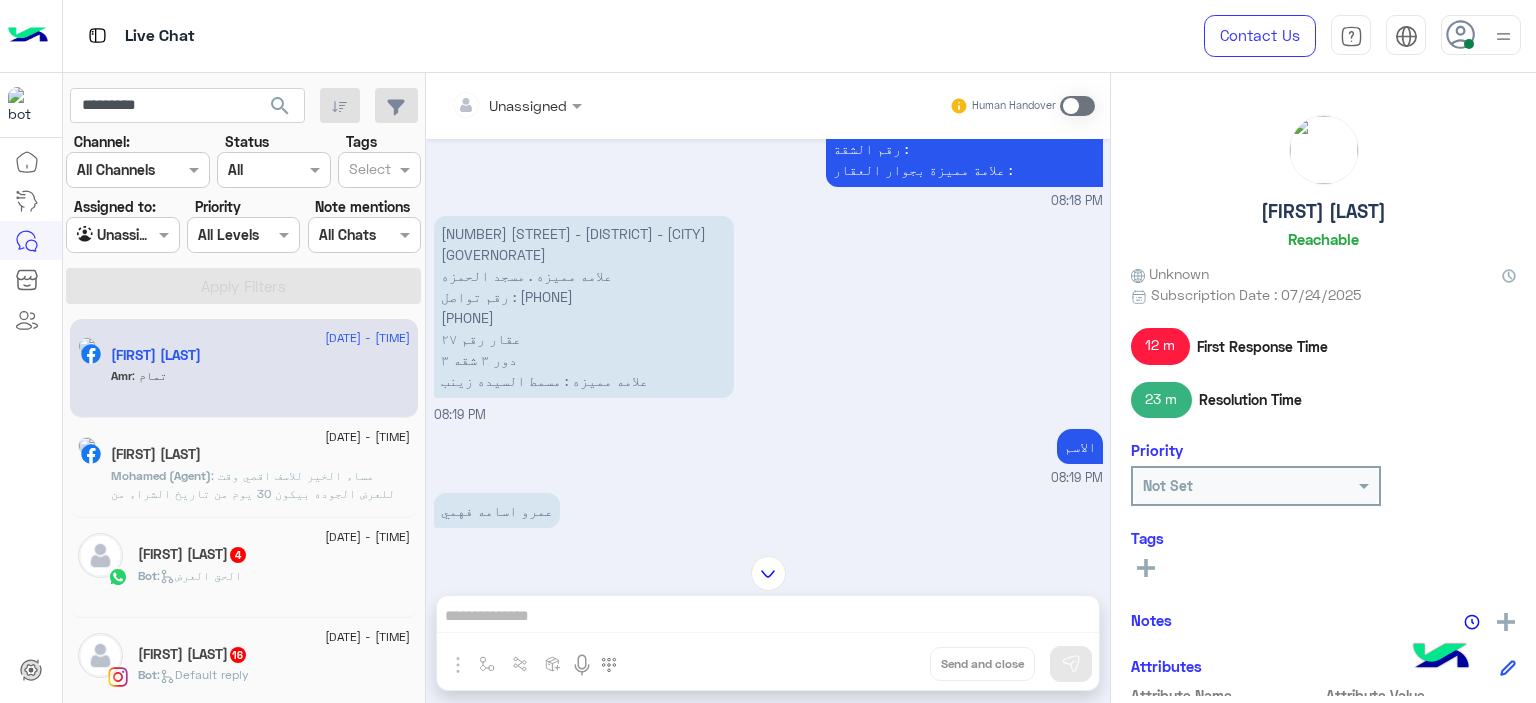 scroll, scrollTop: 7655, scrollLeft: 0, axis: vertical 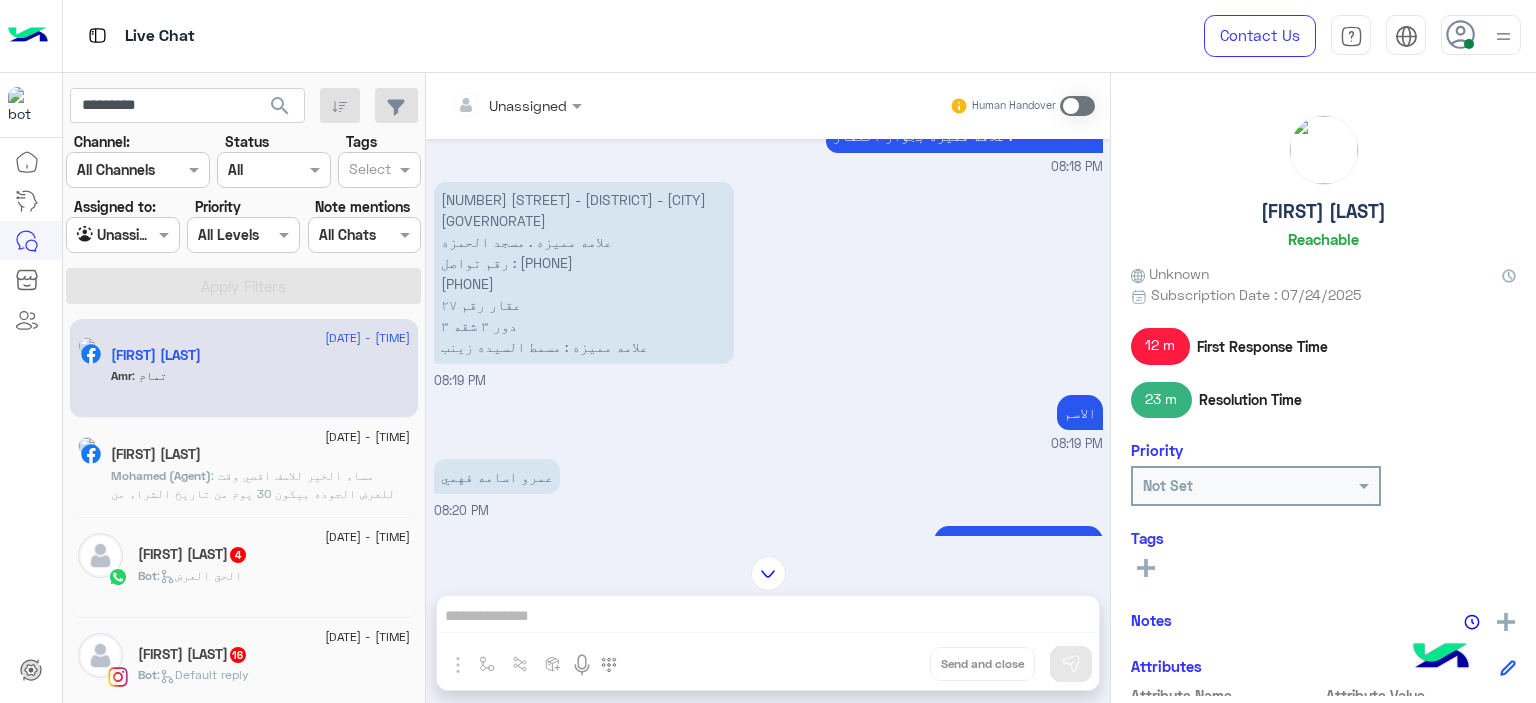 click on "تيشرت لارج سعره 595 + م الشحن 80 الاجمالي 675 رقم الاوردر  51270808676" at bounding box center (1018, 575) 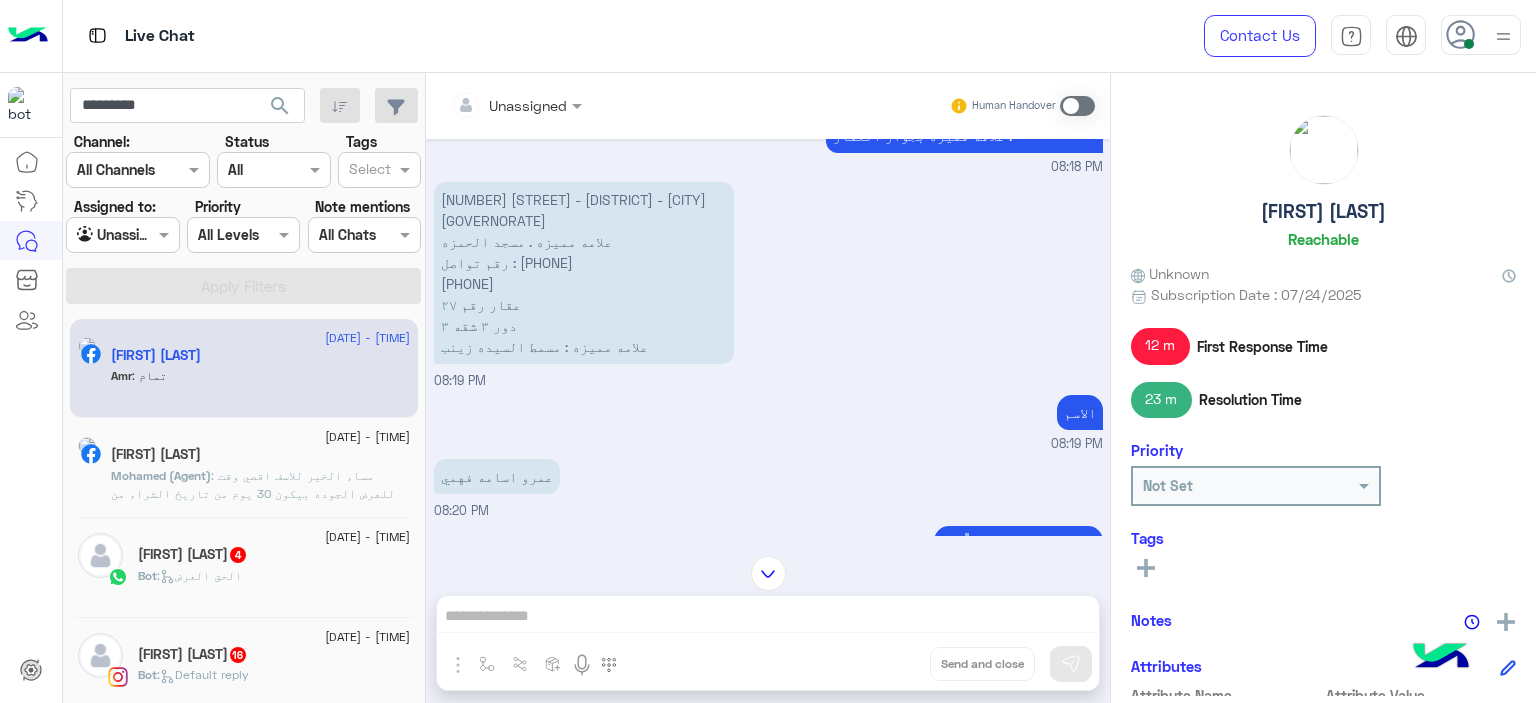 click on "تيشرت لارج سعره 595 + م الشحن 80 الاجمالي 675 رقم الاوردر  51270808676" at bounding box center [1018, 575] 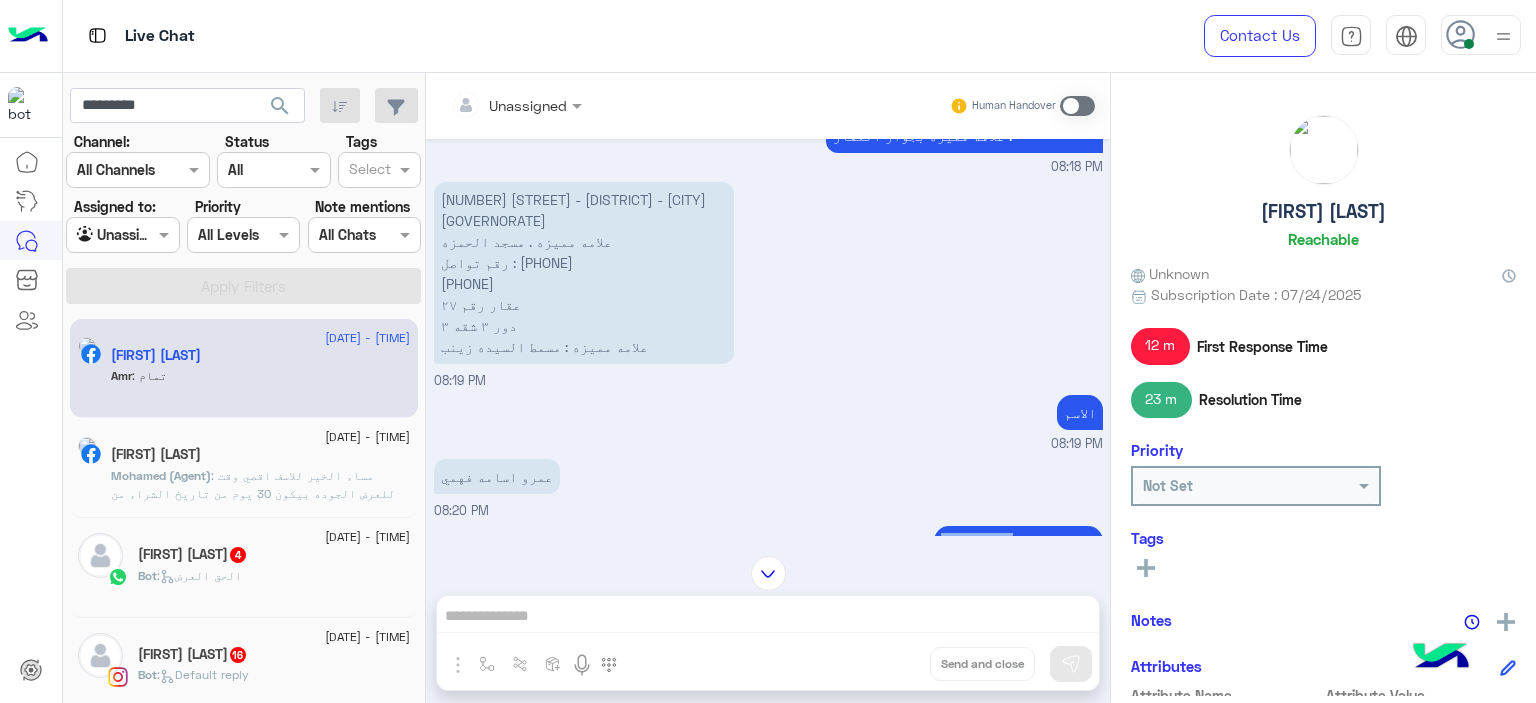 click on "تيشرت لارج سعره 595 + م الشحن 80 الاجمالي 675 رقم الاوردر  51270808676" at bounding box center [1018, 575] 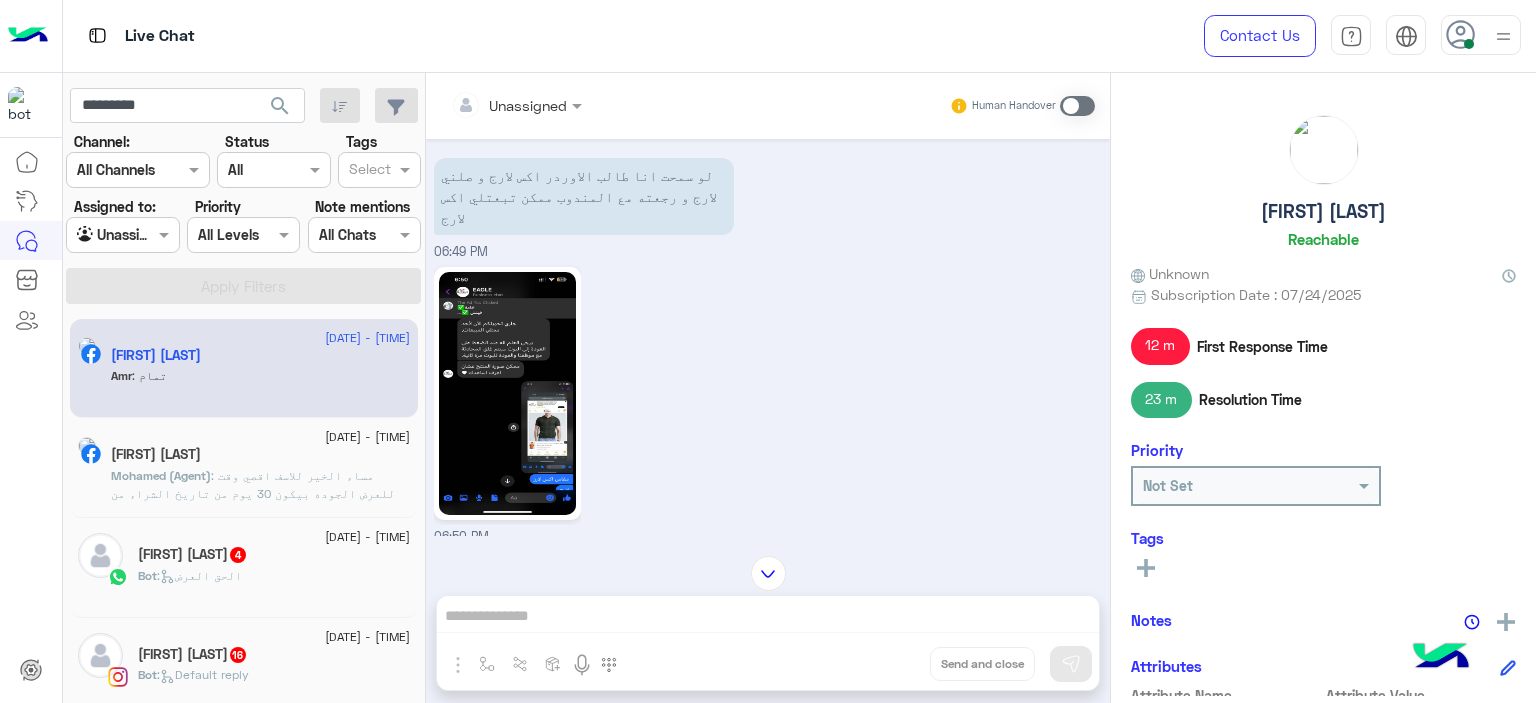 scroll, scrollTop: 9968, scrollLeft: 0, axis: vertical 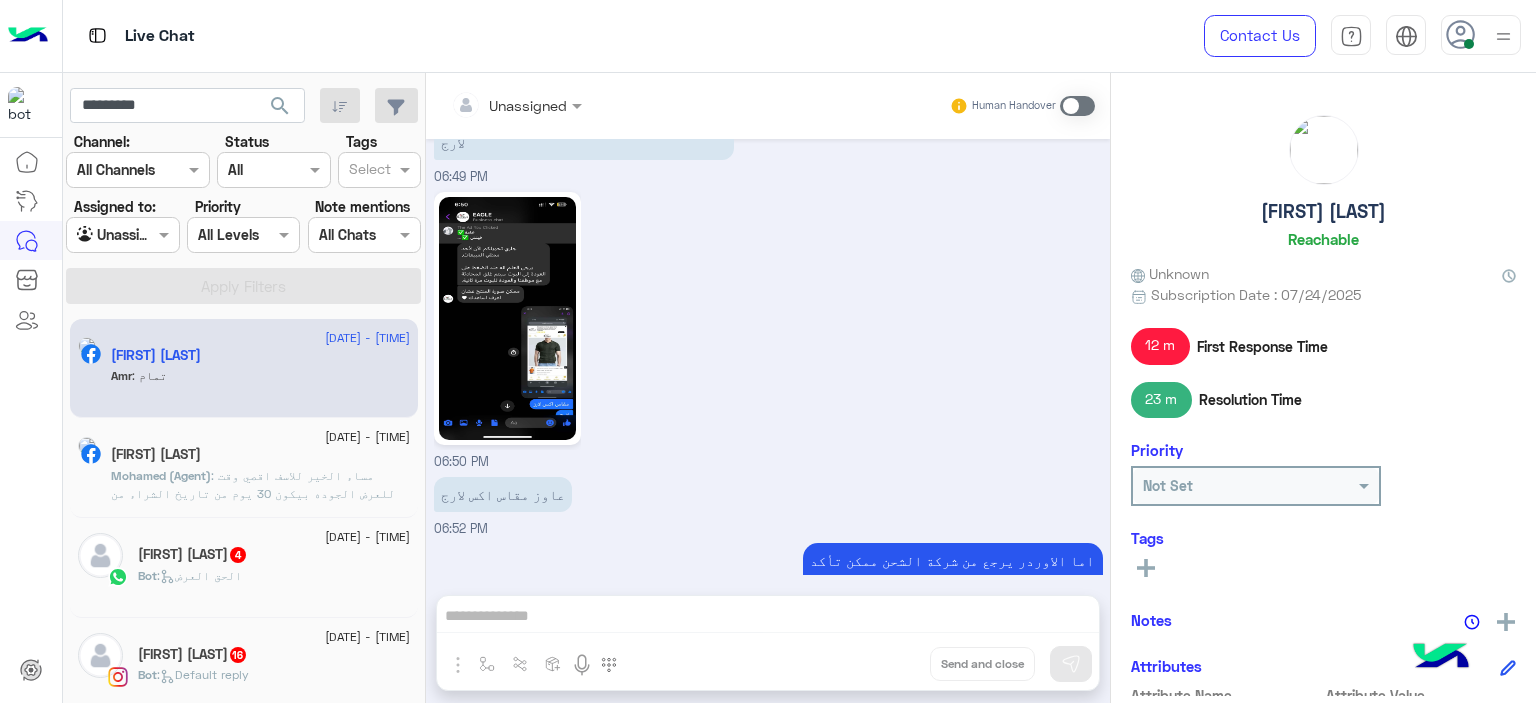 click on "********* search Channel: Channel All Channels Status Channel All Tags Select Assigned to: Agent Filter Unassigned Priority All Levels All Levels Note mentions Select All Chats Apply Filters" 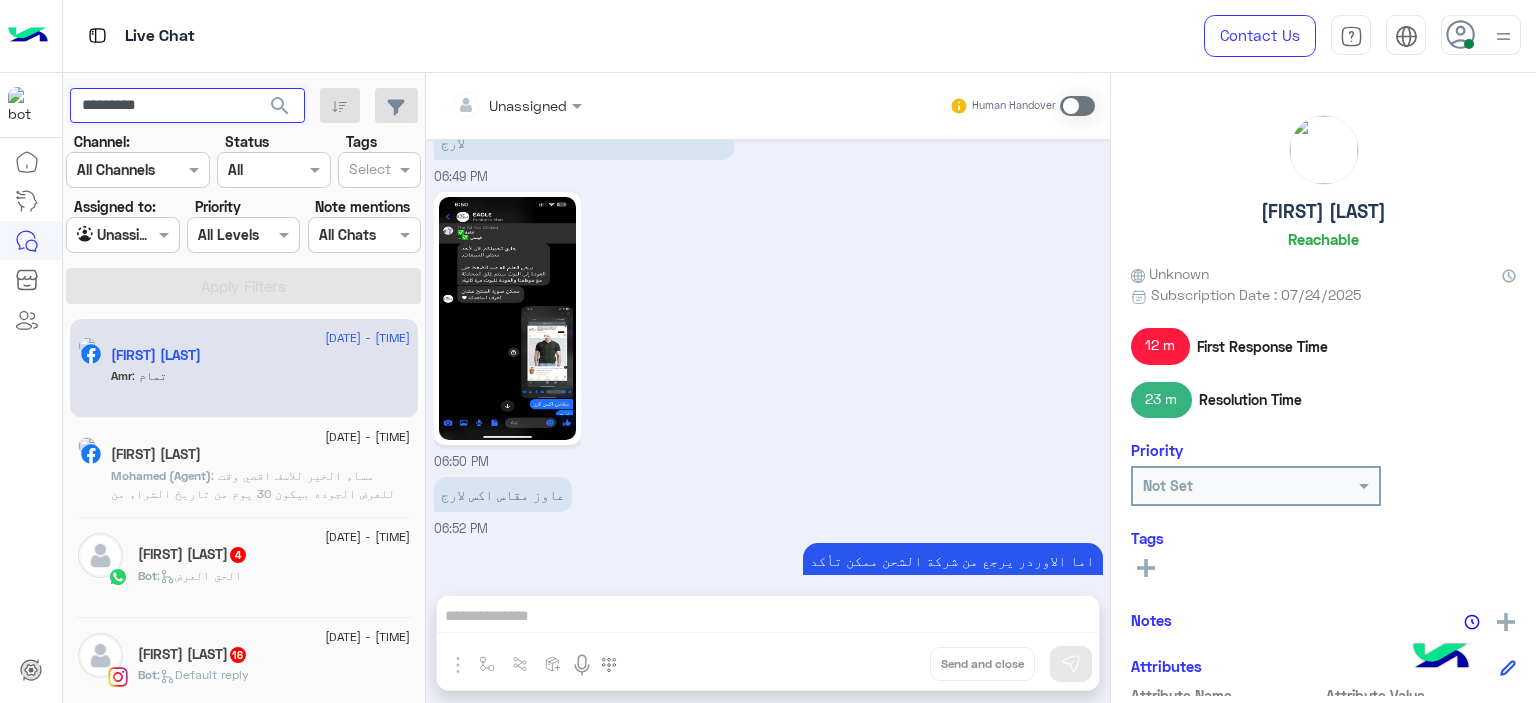 click on "*********" at bounding box center (187, 106) 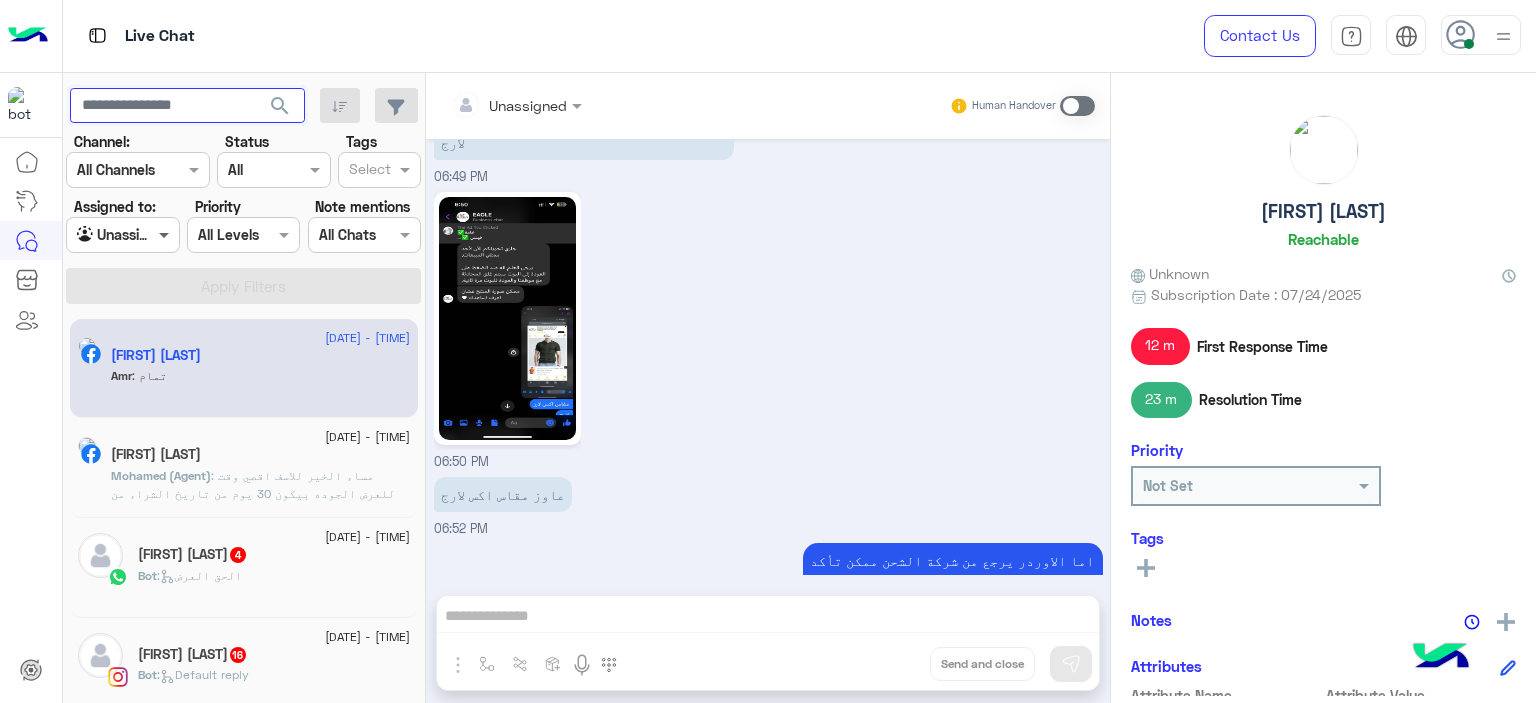 type 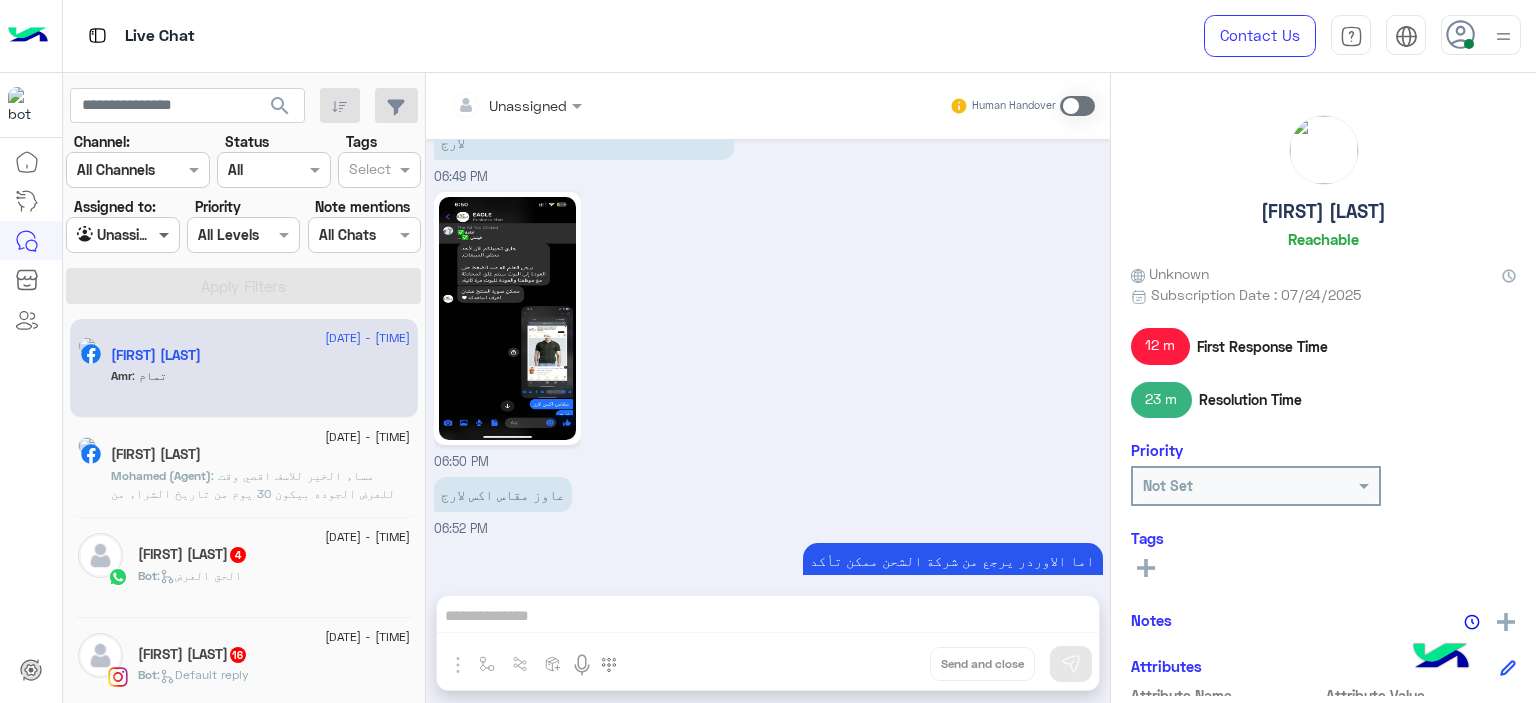 click at bounding box center [166, 234] 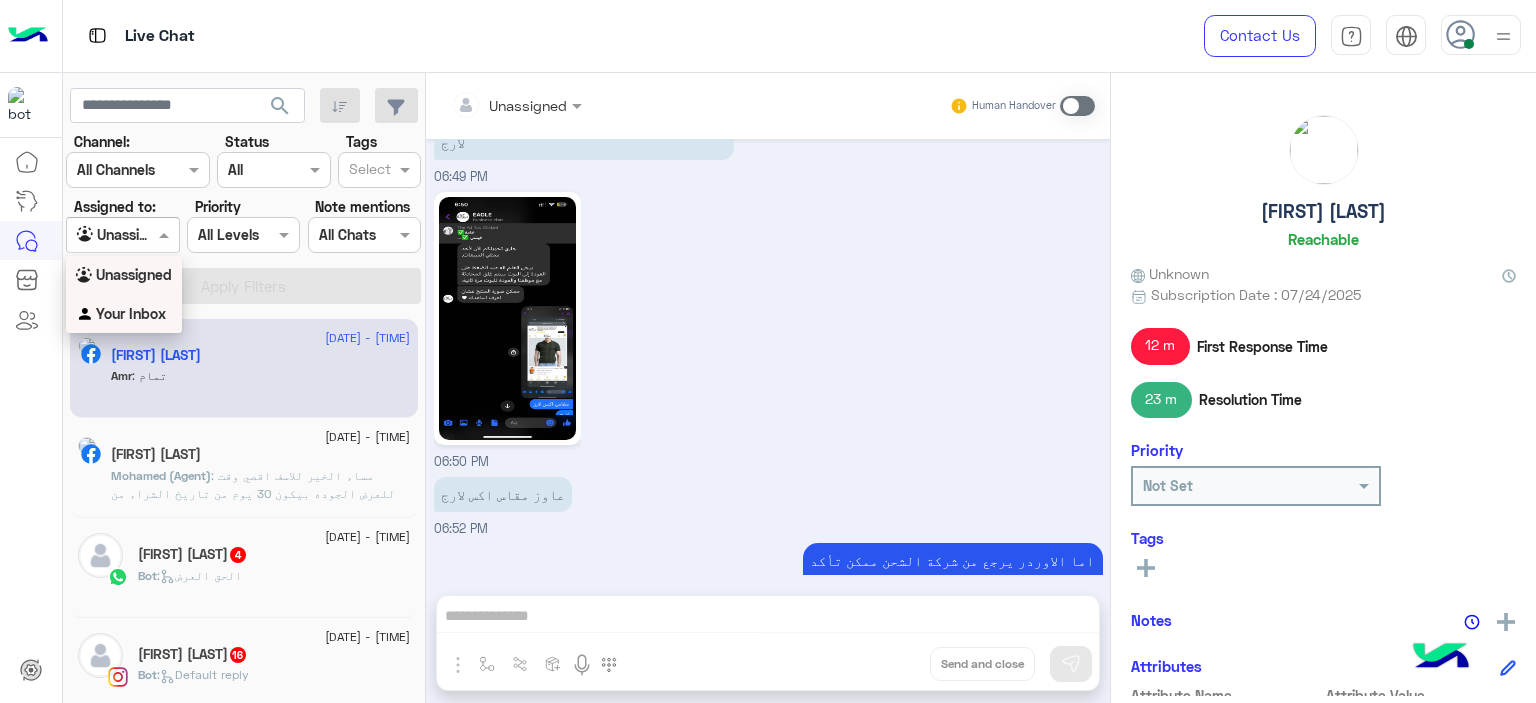 click on "Your Inbox" at bounding box center (131, 313) 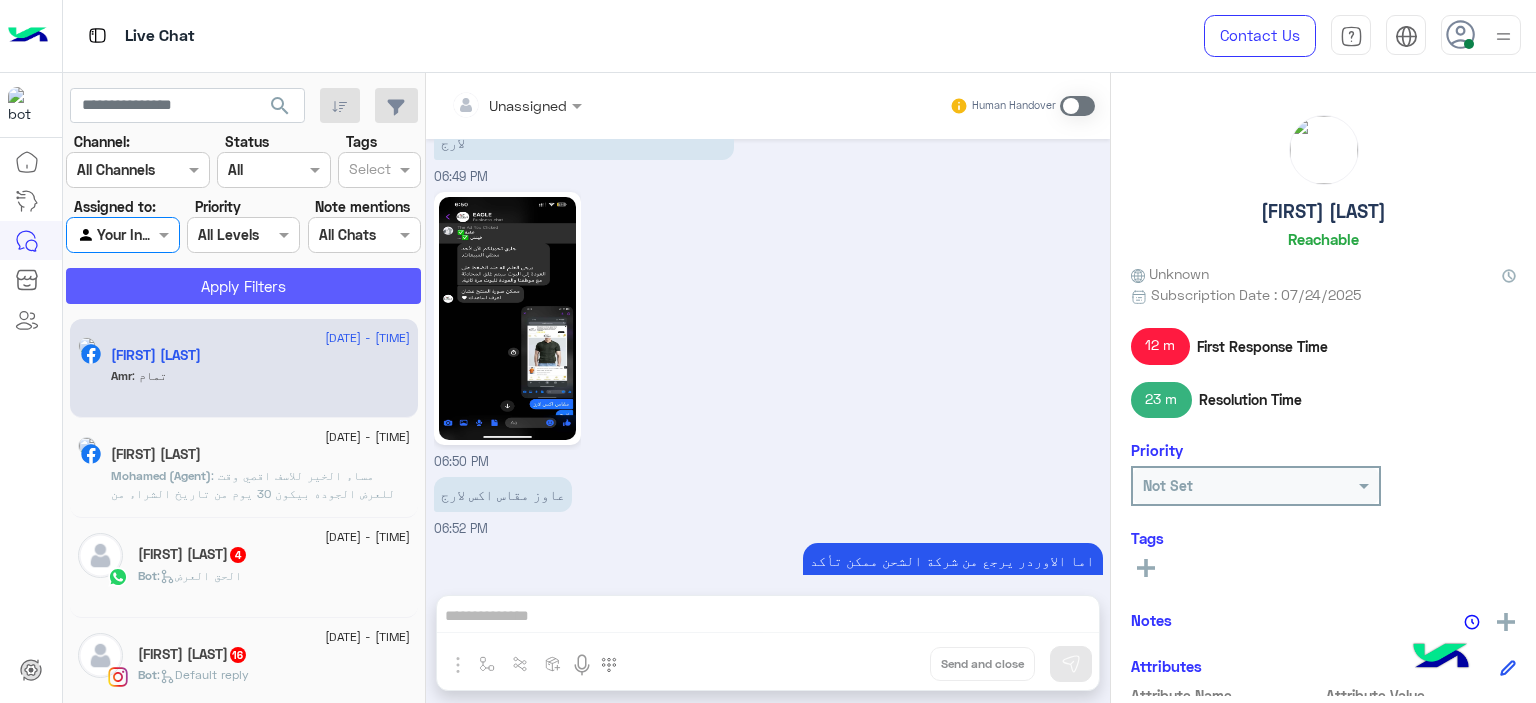 click on "Apply Filters" 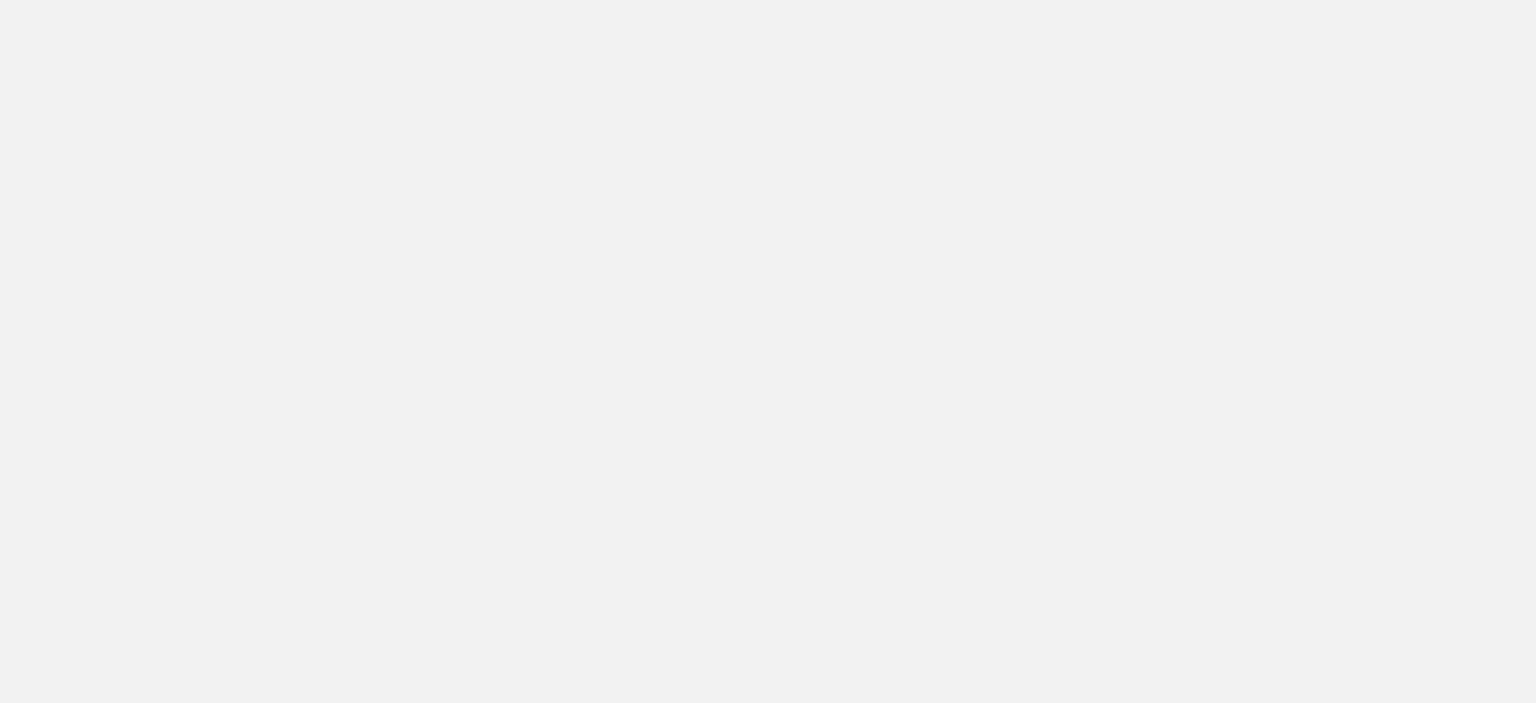 scroll, scrollTop: 0, scrollLeft: 0, axis: both 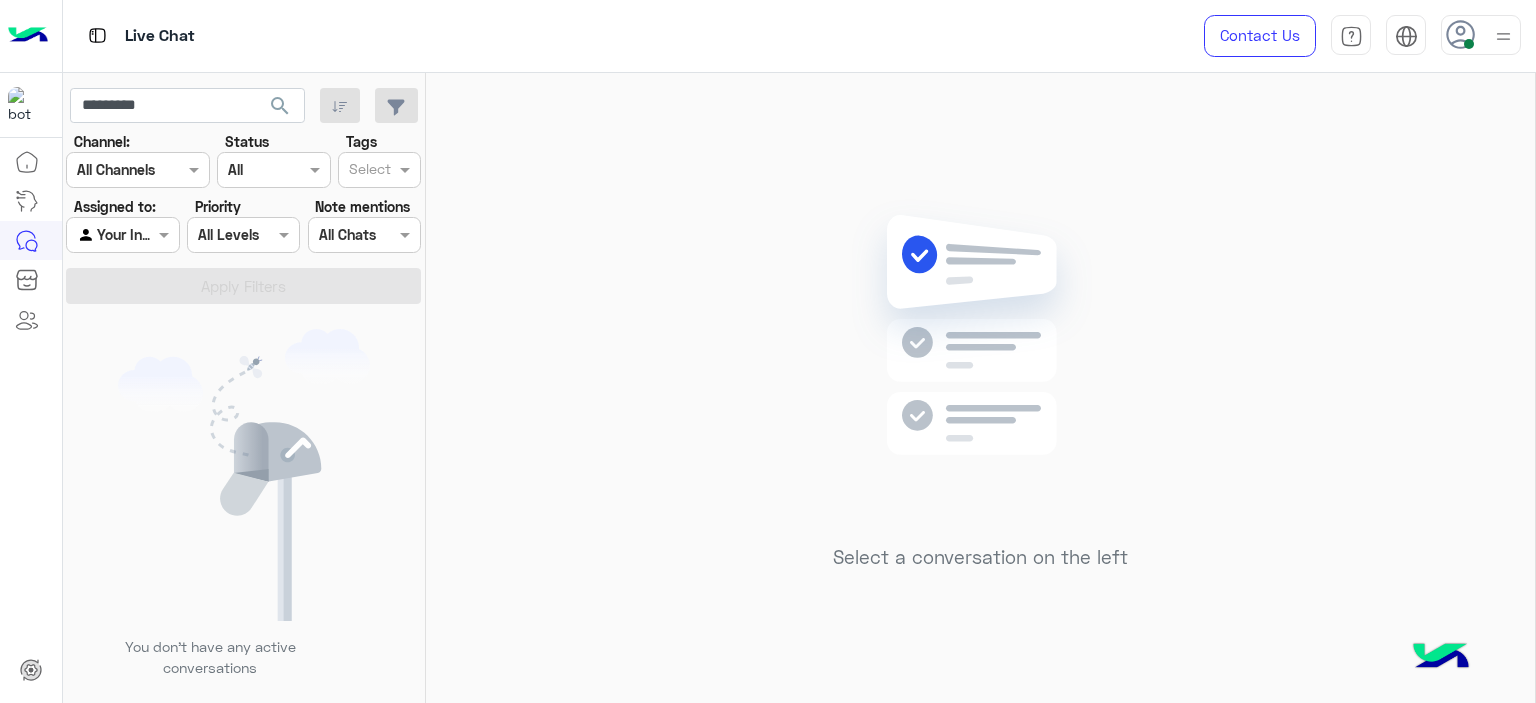 click at bounding box center (122, 234) 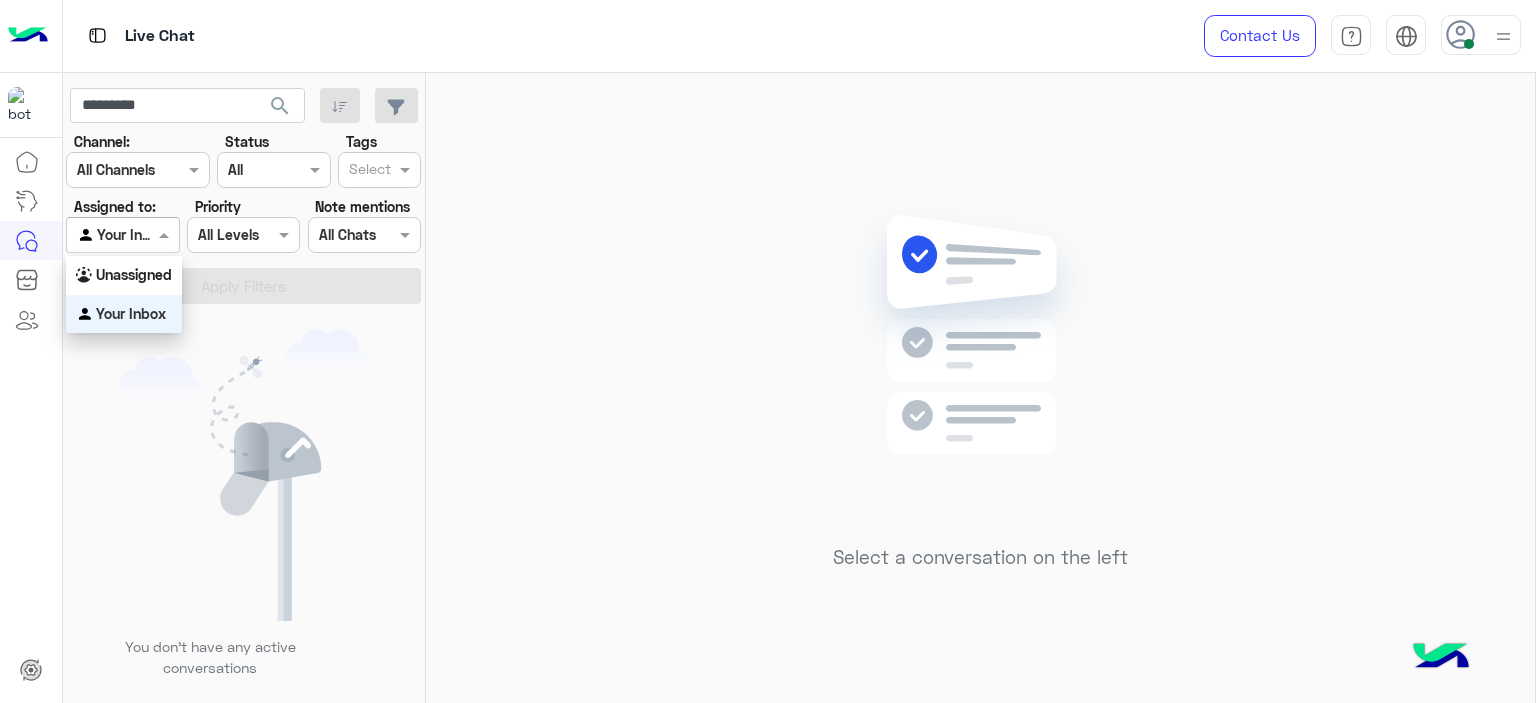 click at bounding box center [122, 234] 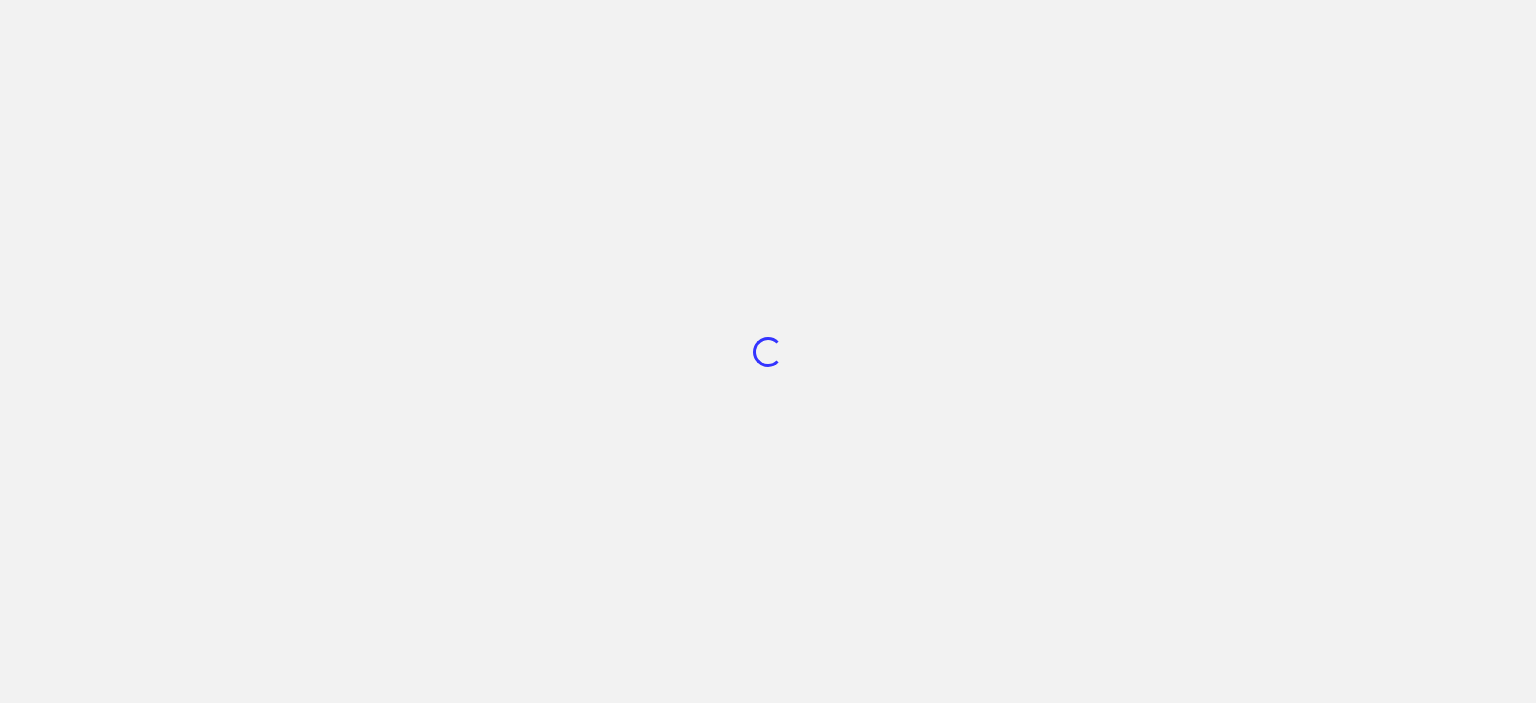 scroll, scrollTop: 0, scrollLeft: 0, axis: both 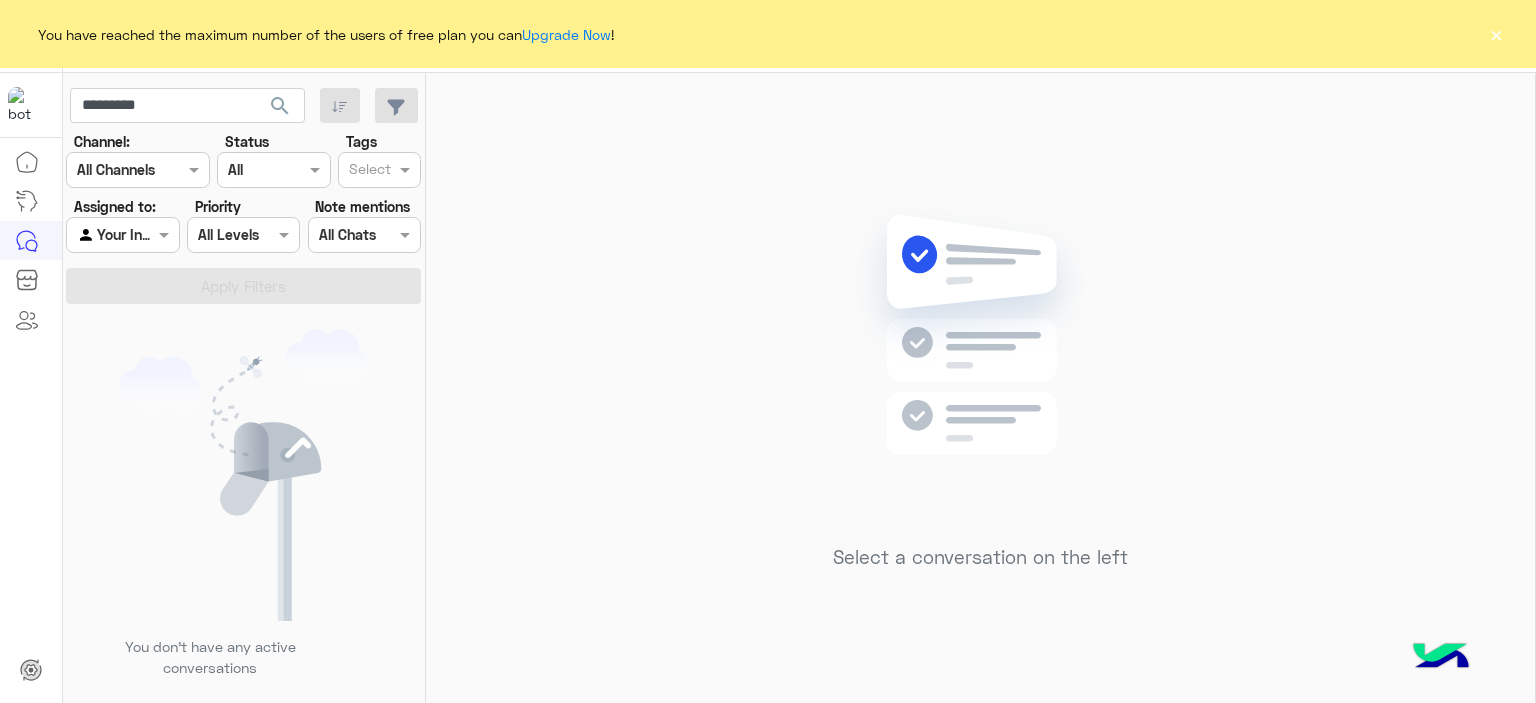 click on "×" 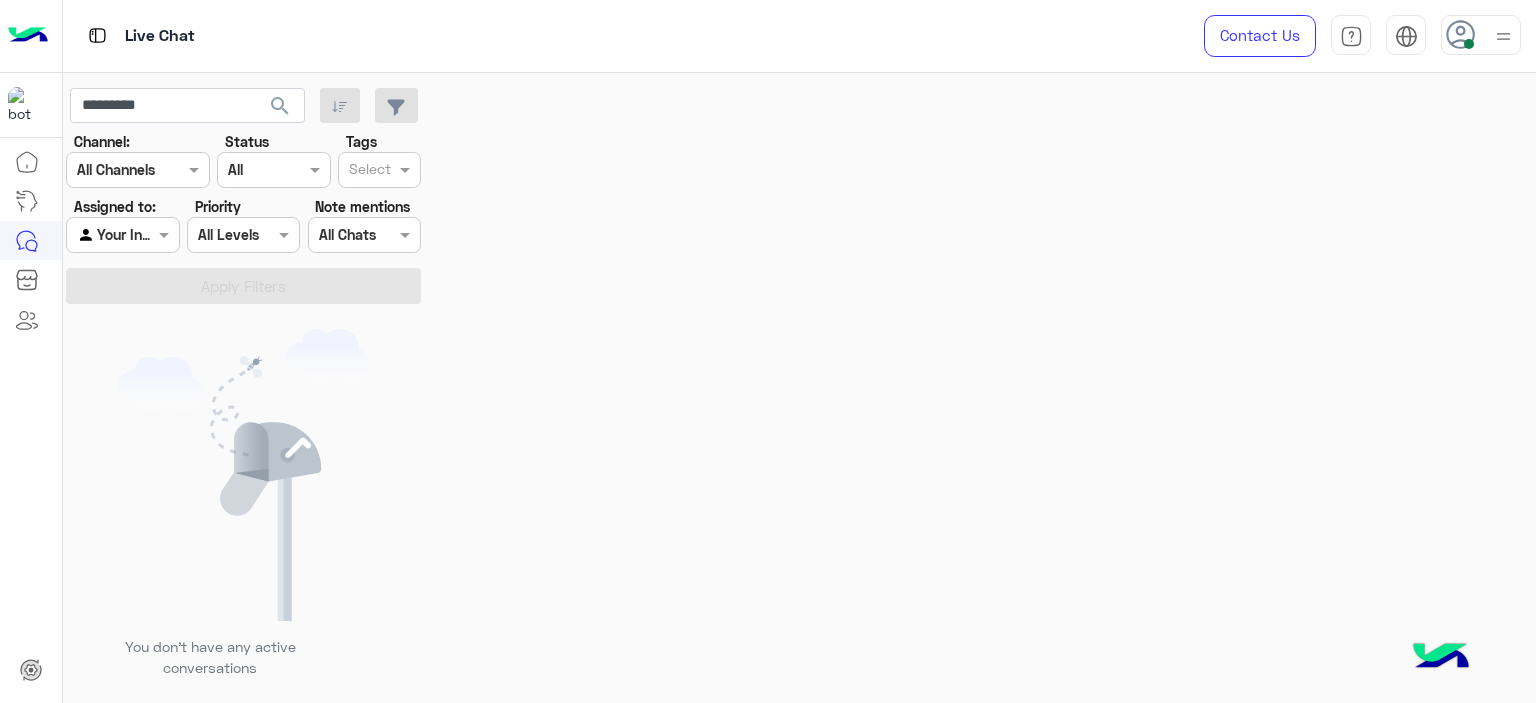 scroll, scrollTop: 0, scrollLeft: 0, axis: both 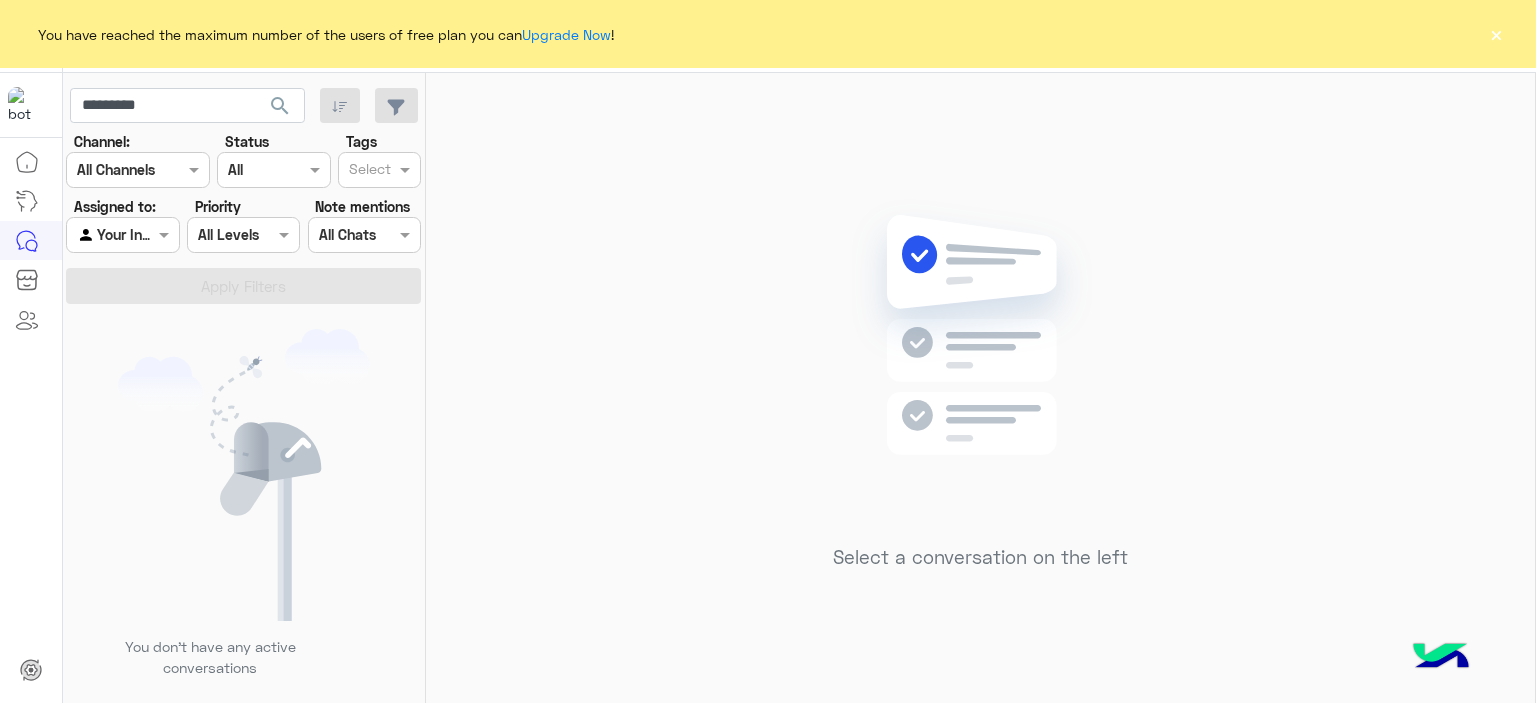 click on "You have reached the maximum number of the users of free plan you can  Upgrade Now ! ×" 